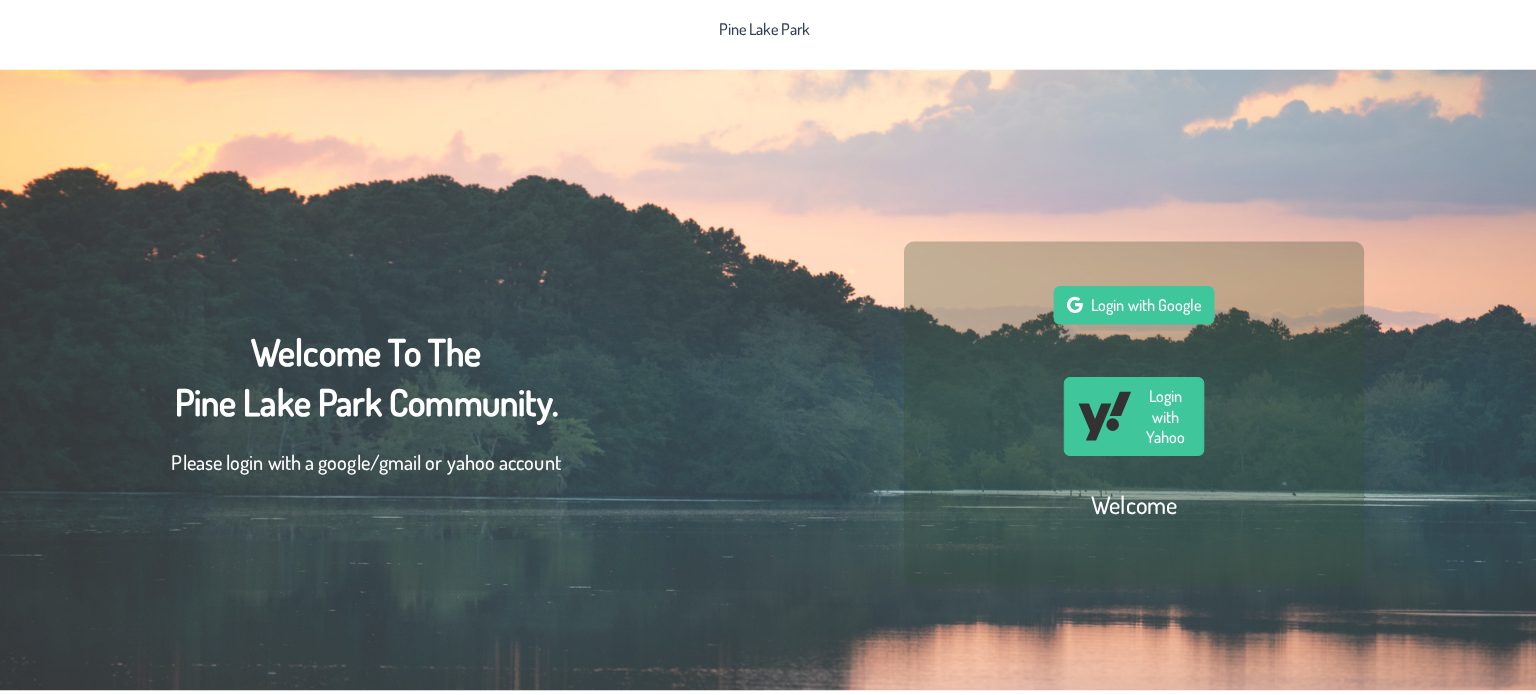 scroll, scrollTop: 0, scrollLeft: 0, axis: both 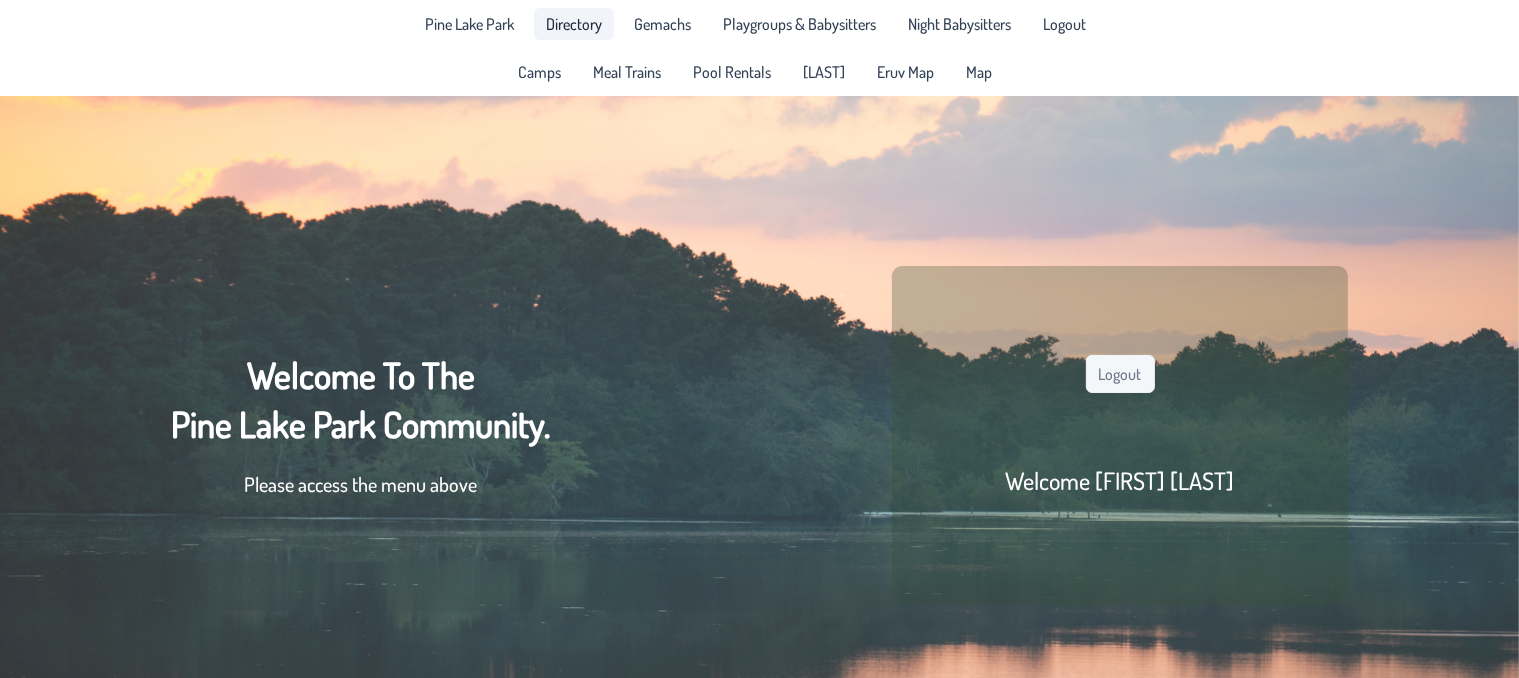 click on "Directory" at bounding box center (574, 24) 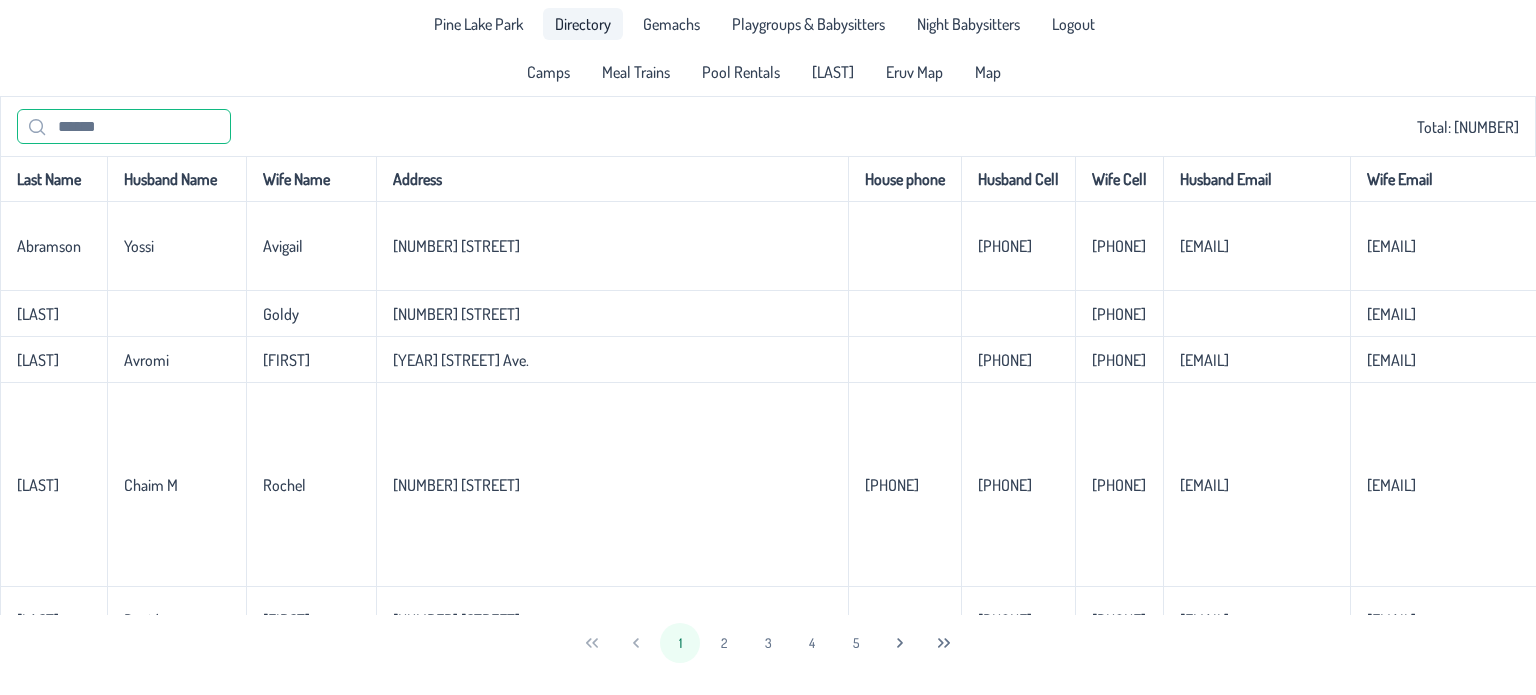 click at bounding box center [124, 126] 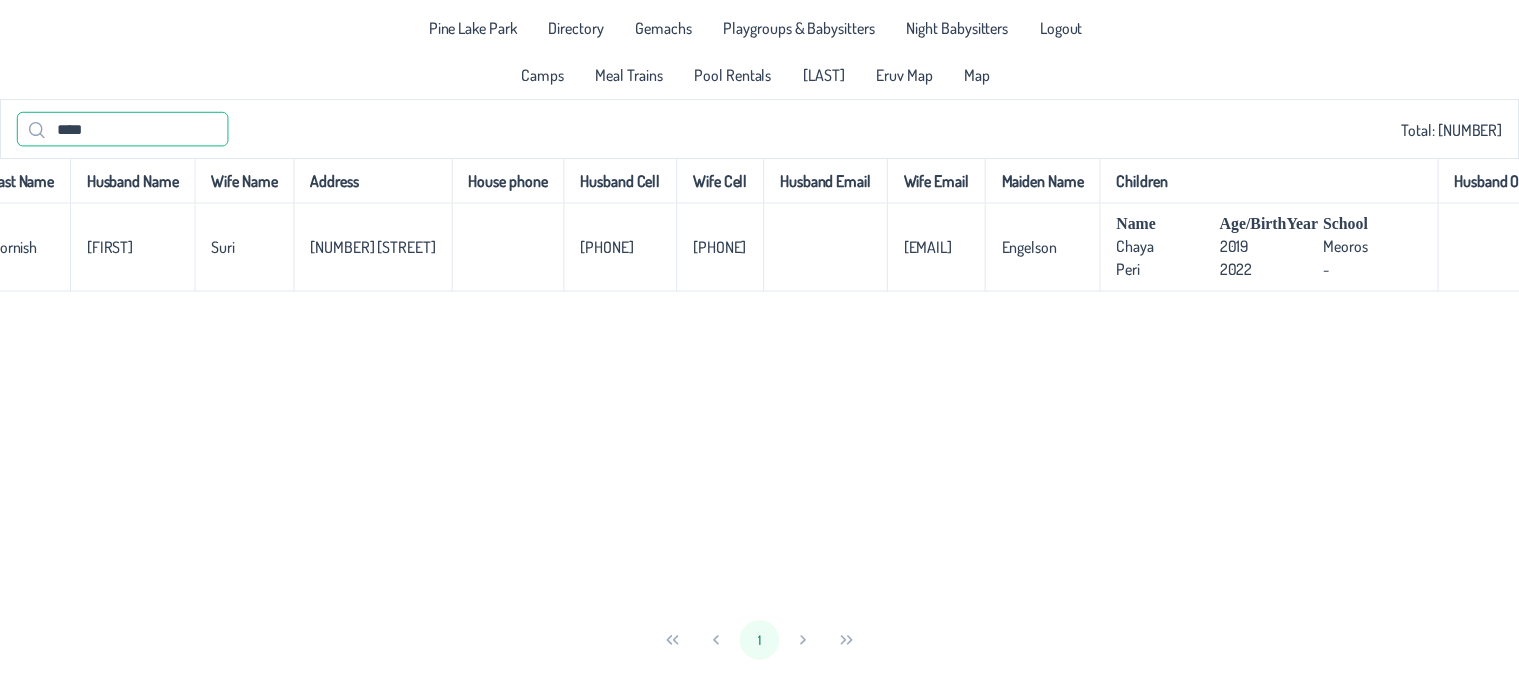 scroll, scrollTop: 0, scrollLeft: 0, axis: both 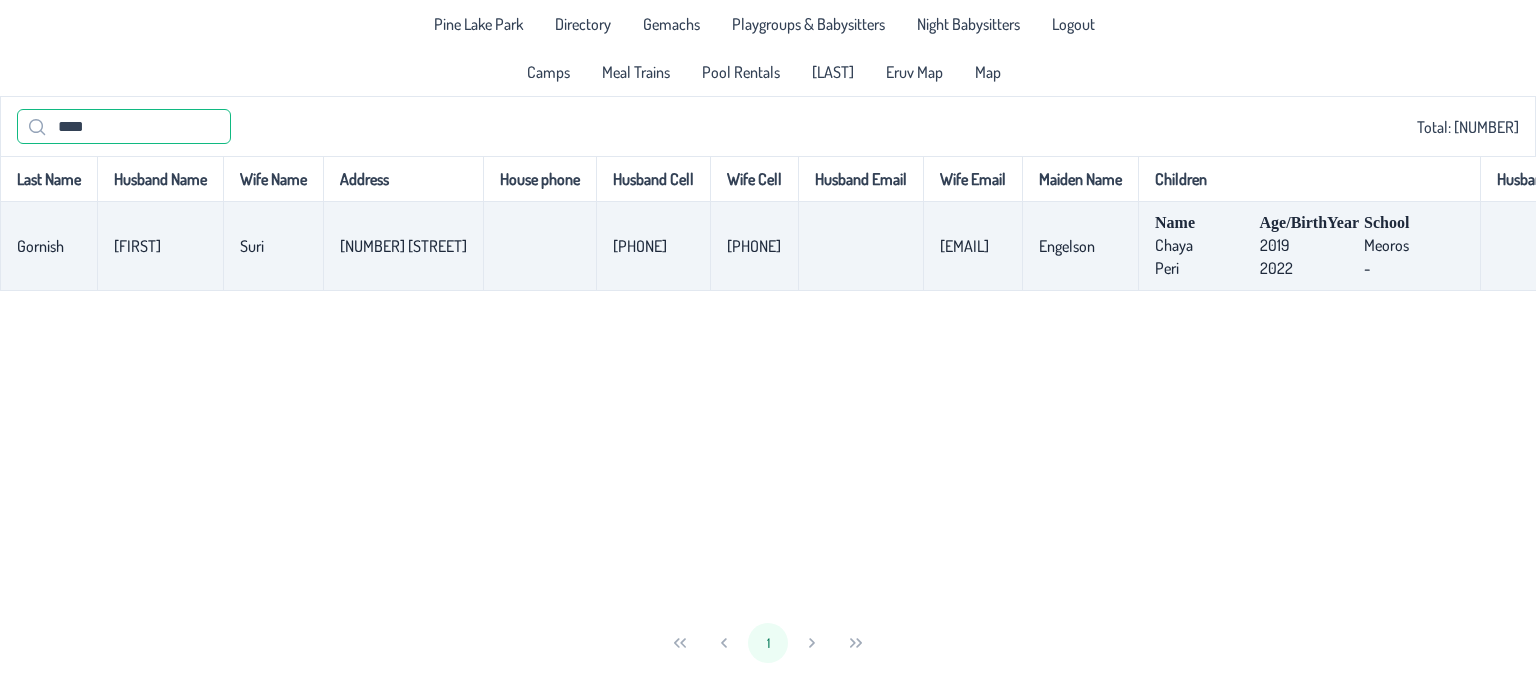 type on "****" 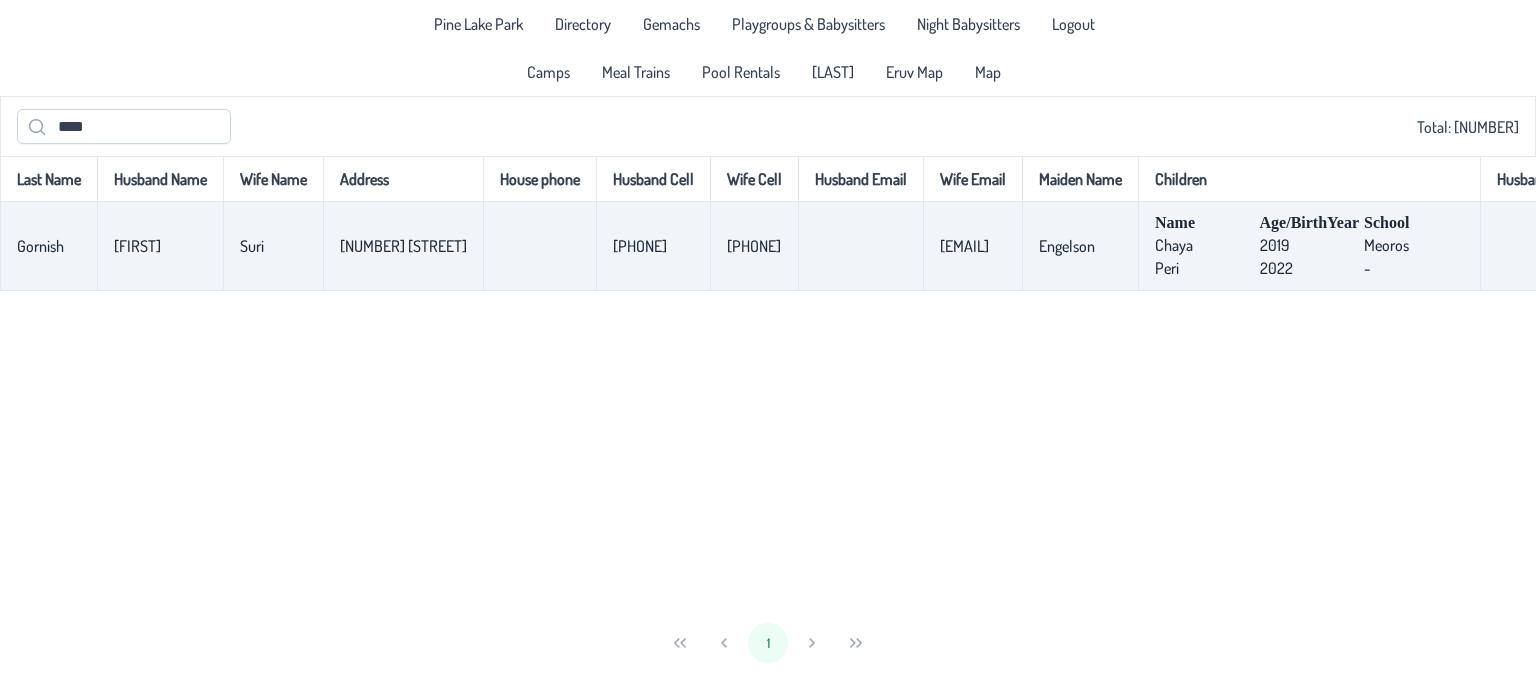 drag, startPoint x: 475, startPoint y: 258, endPoint x: 324, endPoint y: 262, distance: 151.05296 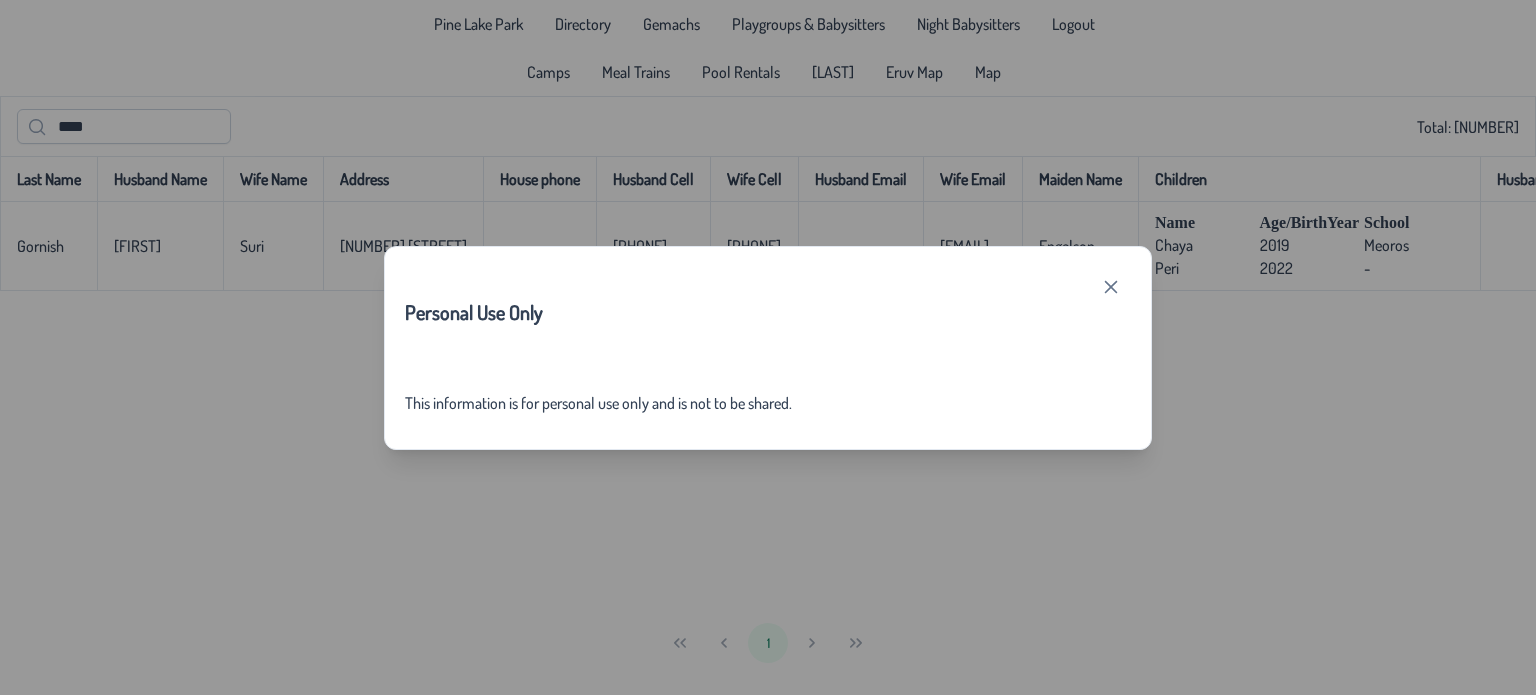 click on "Personal Use Only This information is for personal use only and is not to be shared." 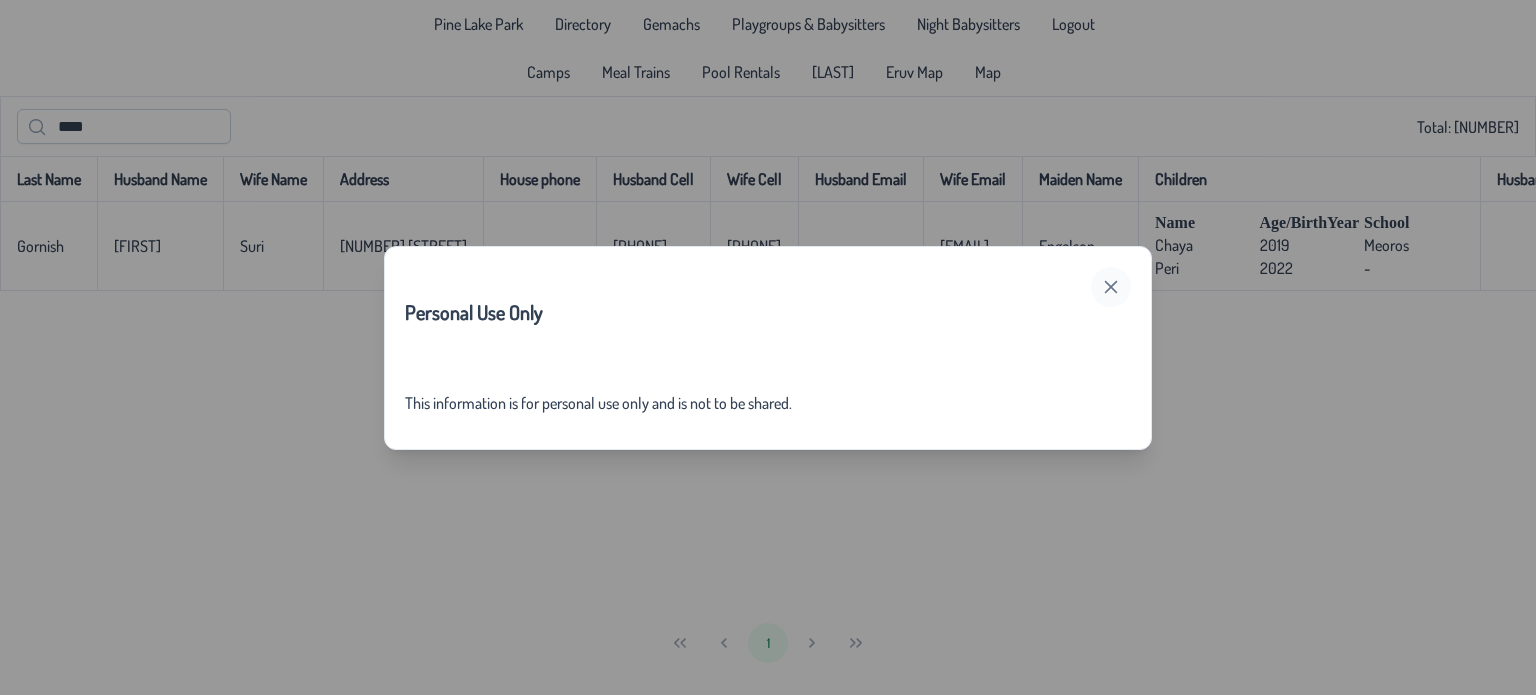 click 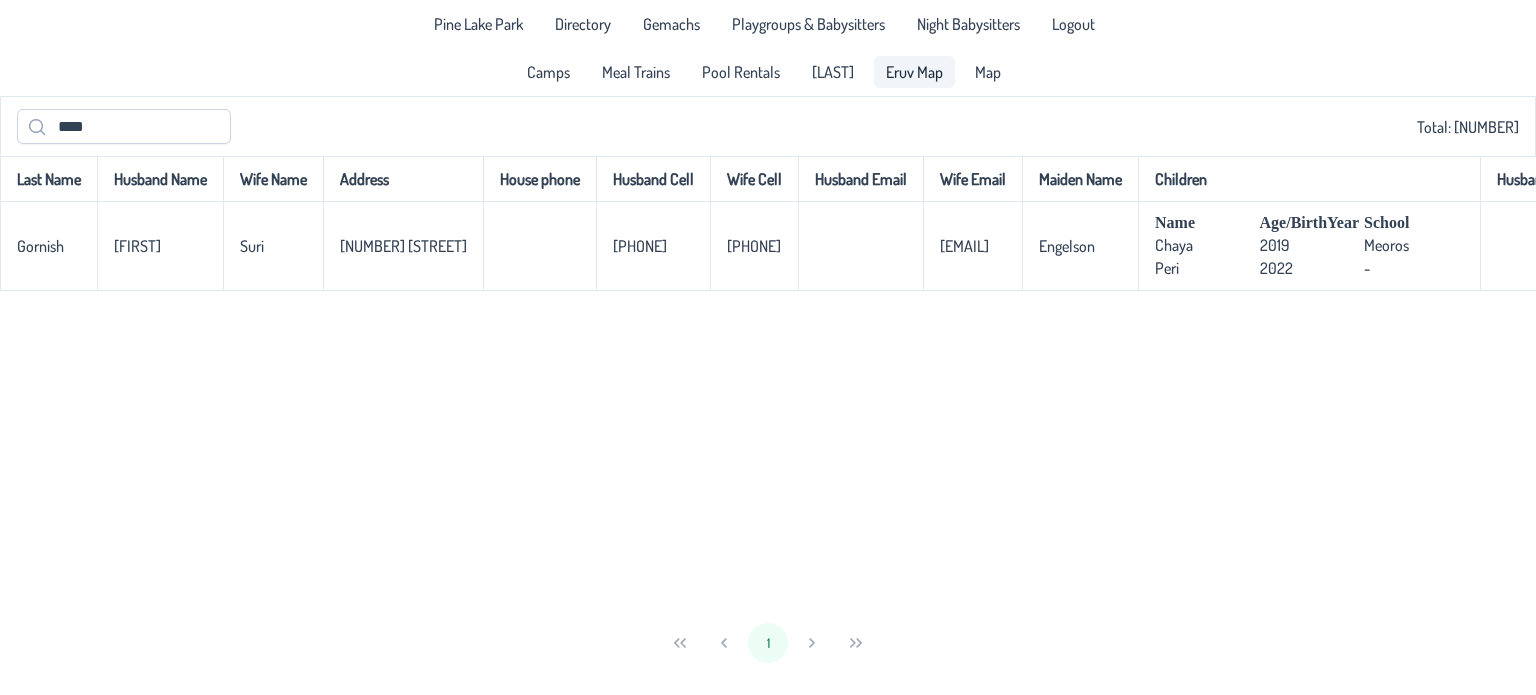 click on "Eruv Map" at bounding box center [914, 72] 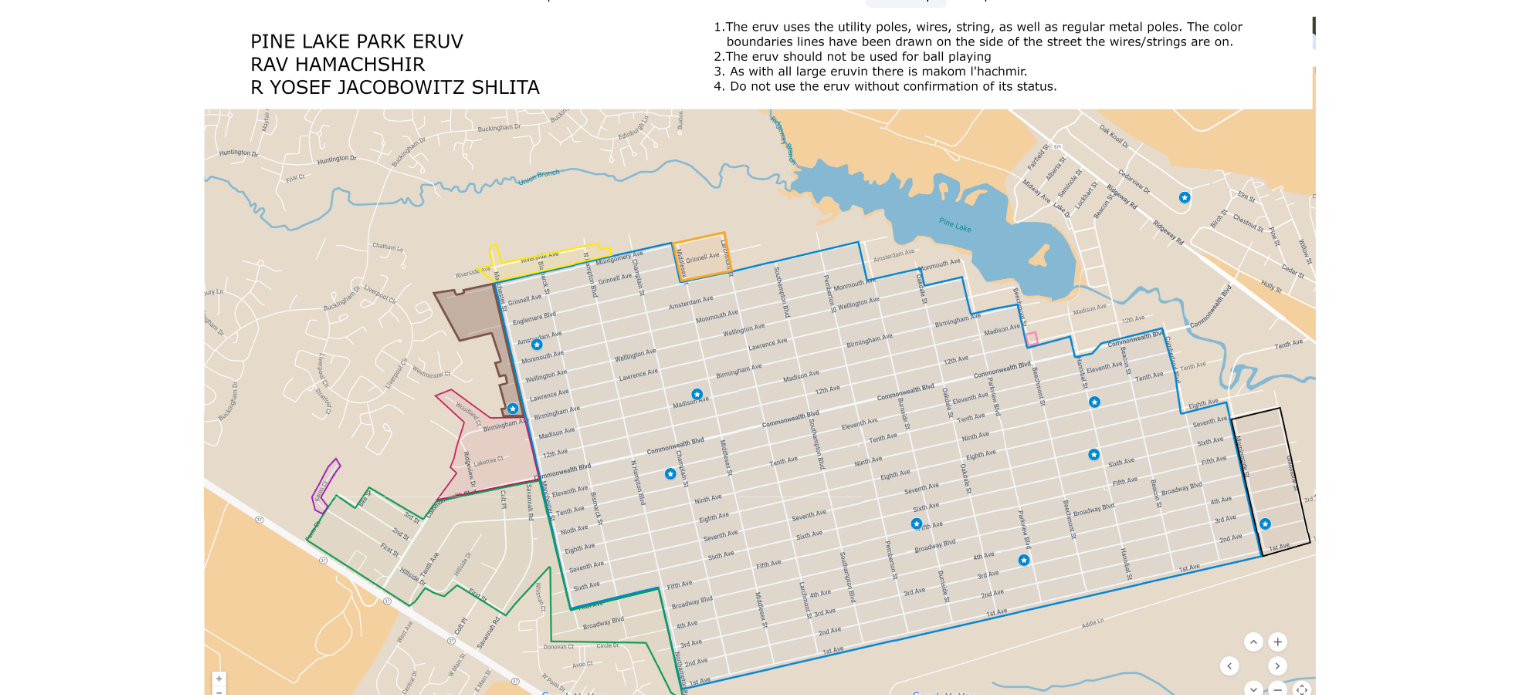 scroll, scrollTop: 96, scrollLeft: 0, axis: vertical 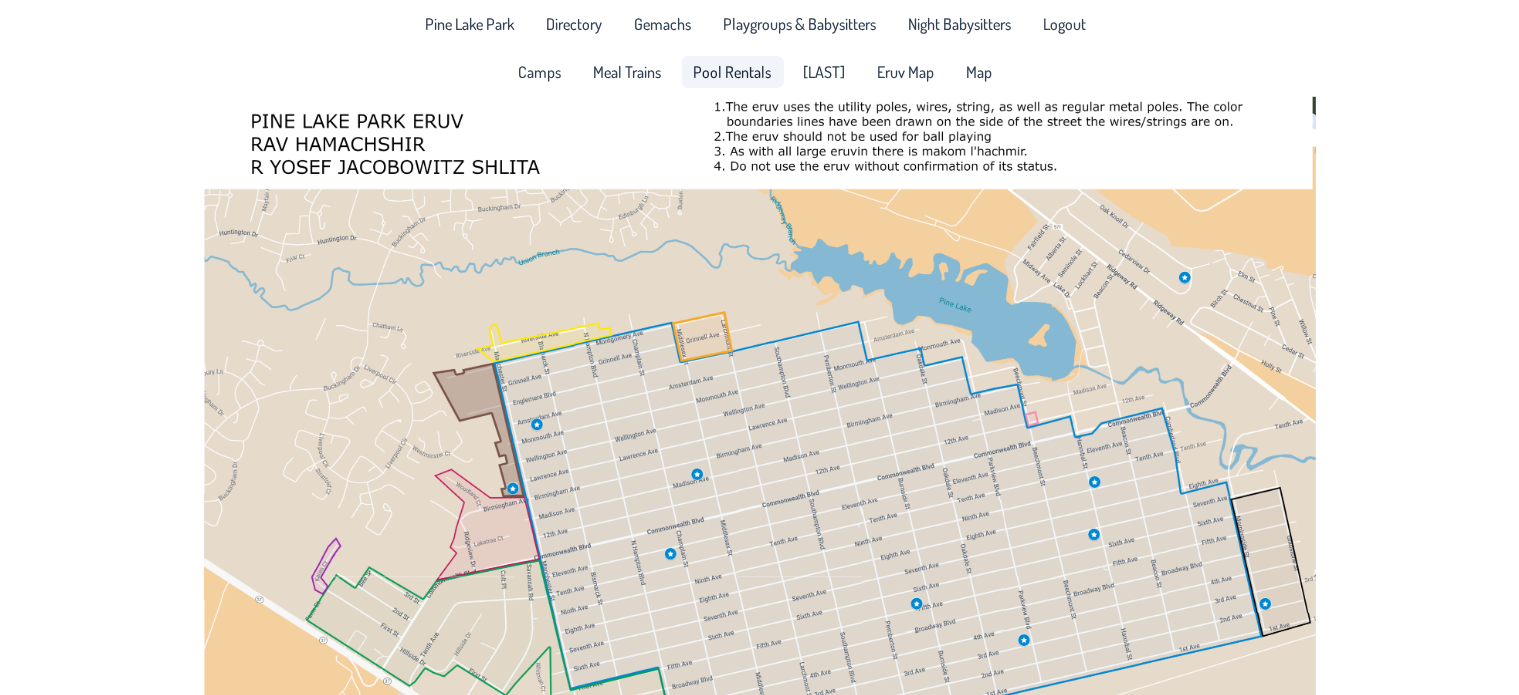 click on "Pool Rentals" at bounding box center [733, 72] 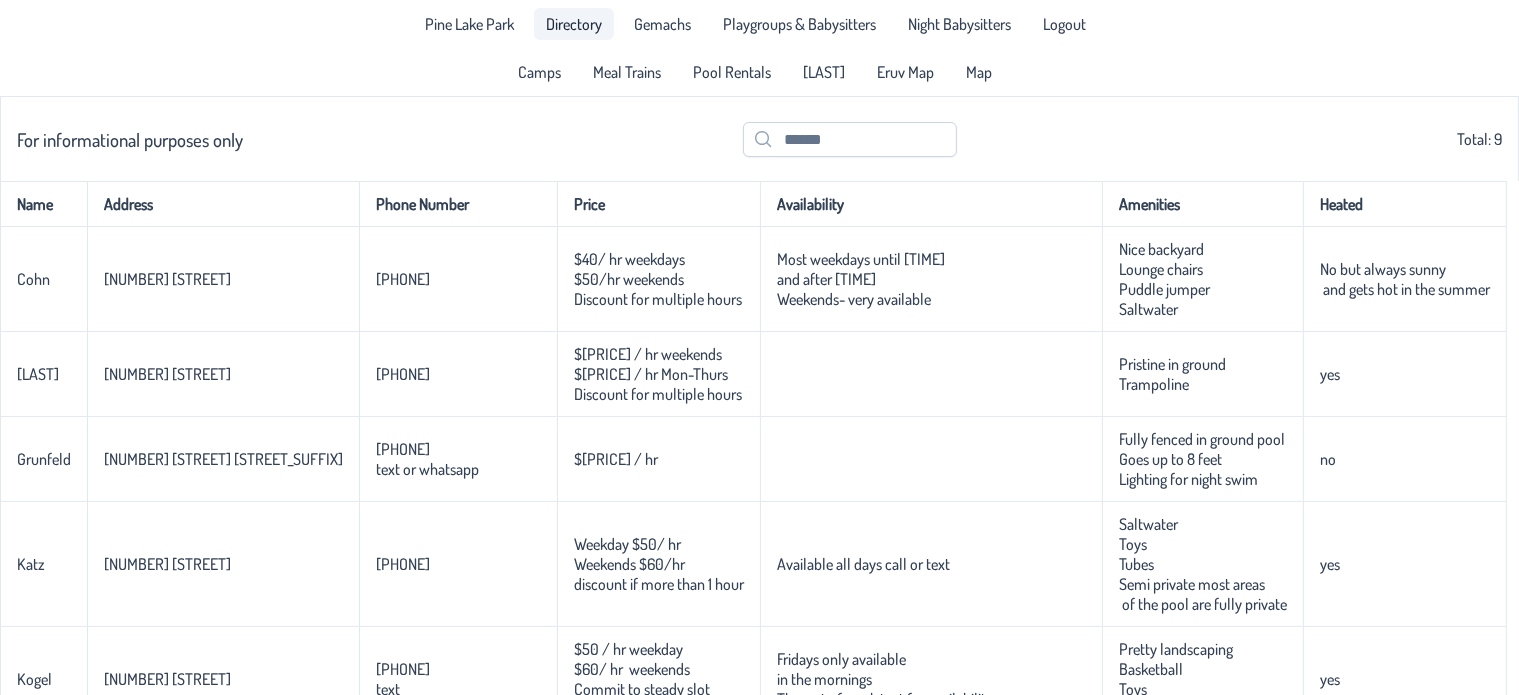 click on "Directory" at bounding box center [574, 24] 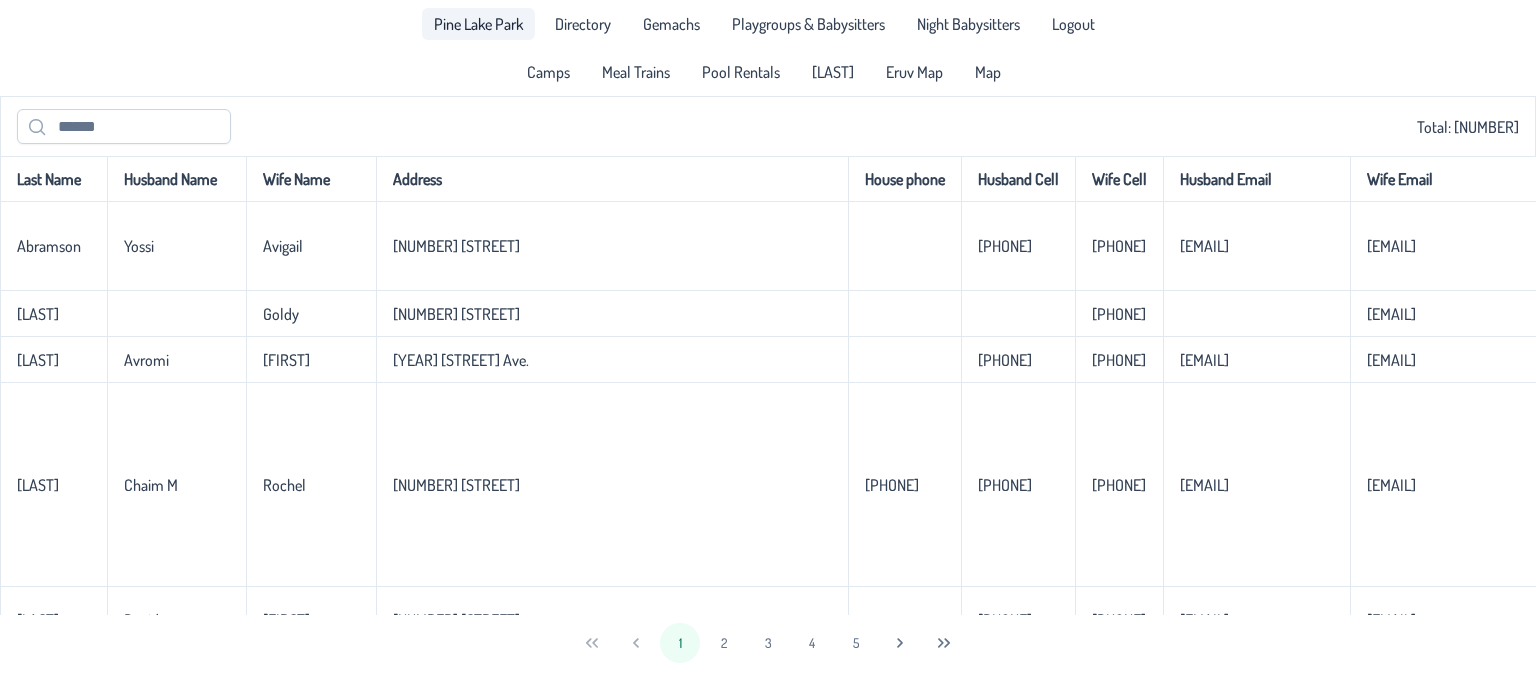 click on "Pine Lake Park" at bounding box center [478, 24] 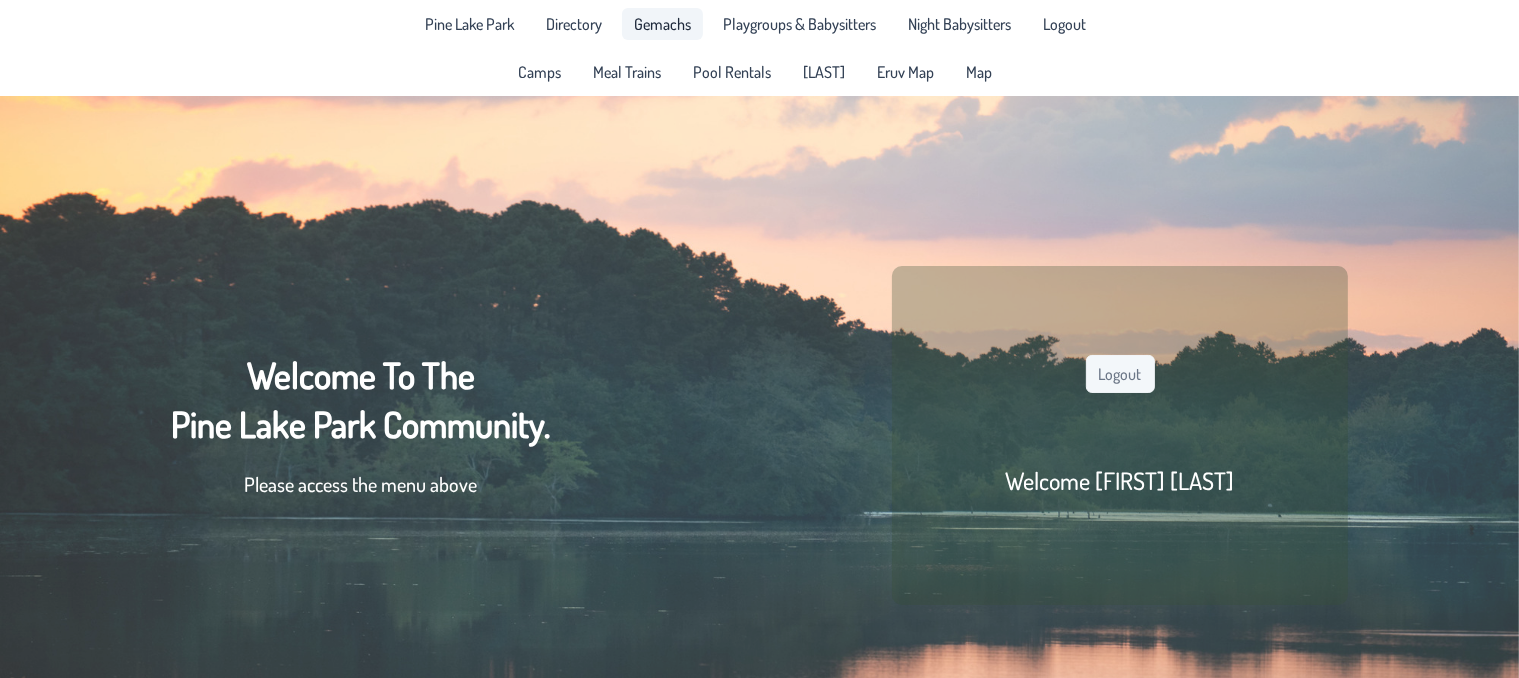 click on "Gemachs" at bounding box center [662, 24] 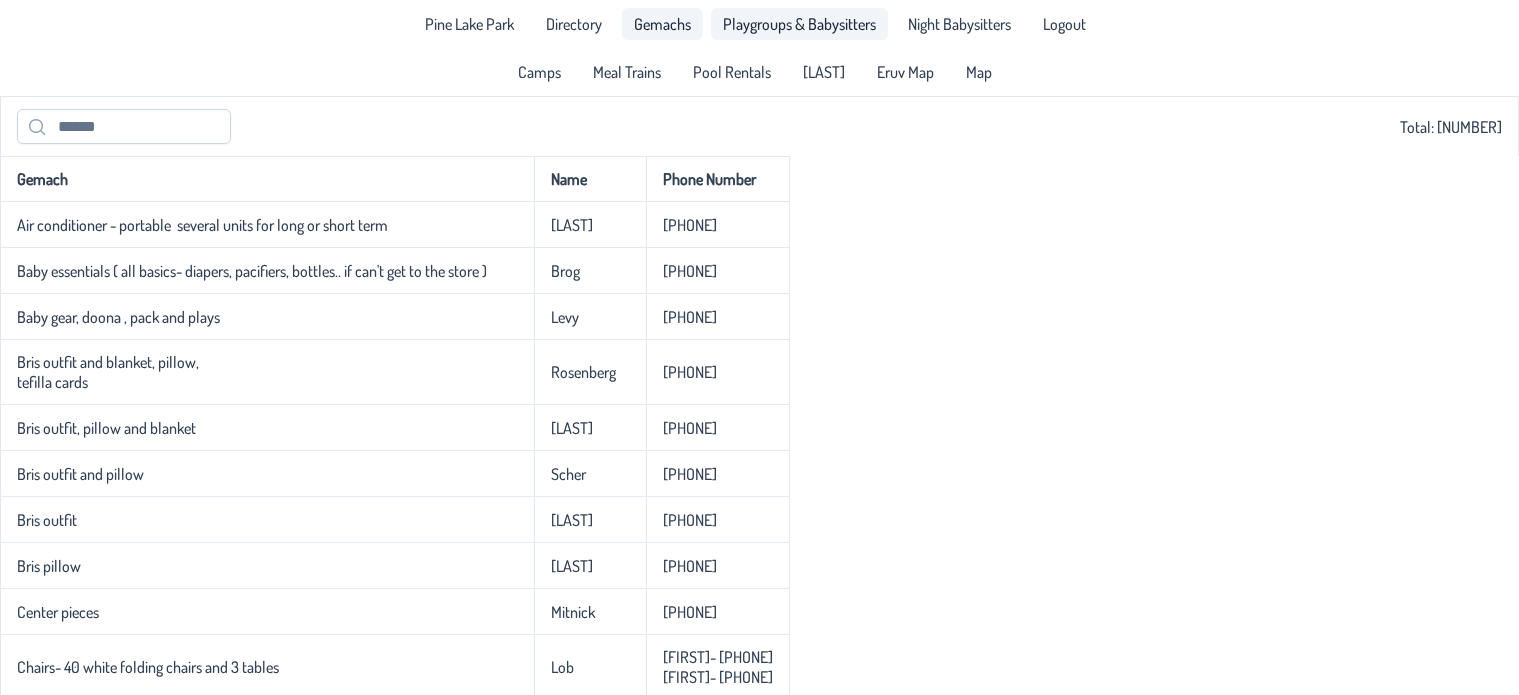 click on "Playgroups & Babysitters" at bounding box center [799, 24] 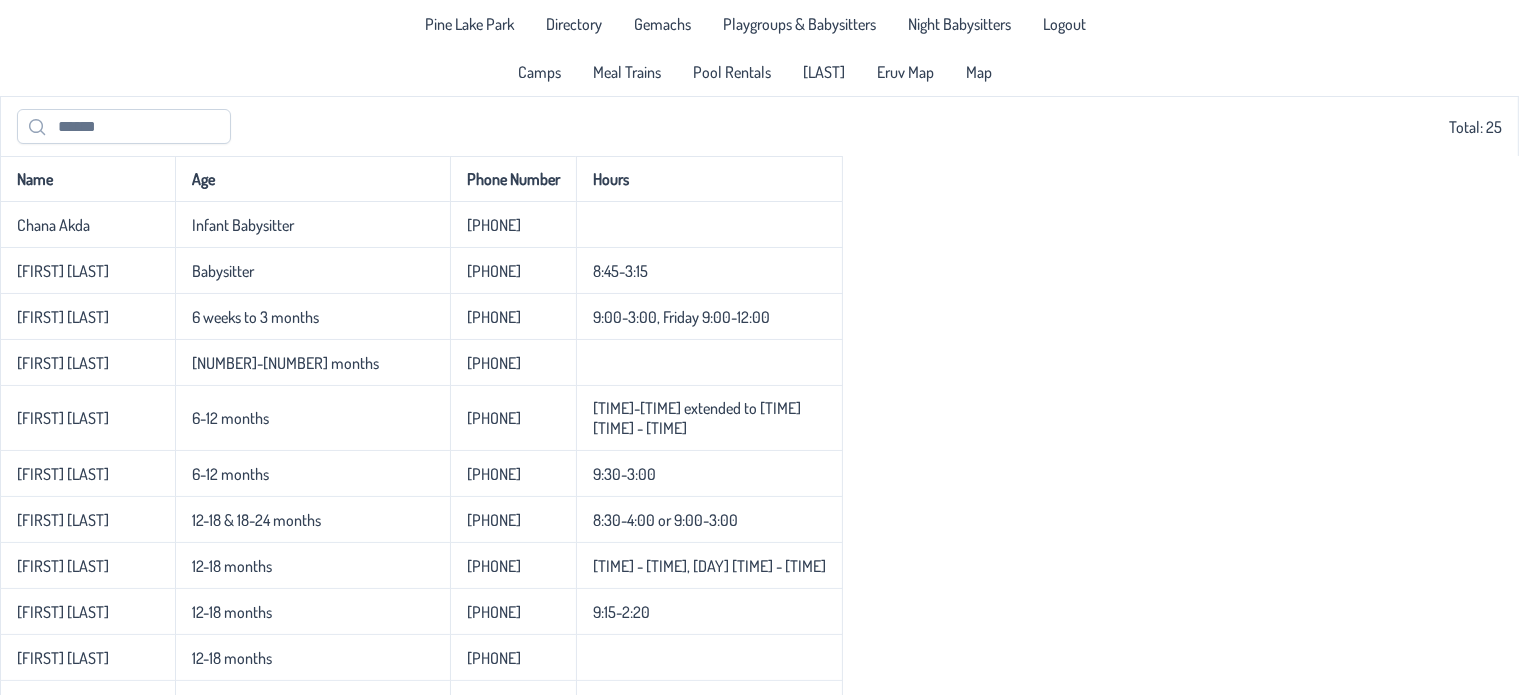 click on "Pine Lake Park Directory Gemachs Playgroups & Babysitters Night Babysitters Logout Camps Meal Trains Pool Rentals Shuls Eruv Map Map" at bounding box center (759, 48) 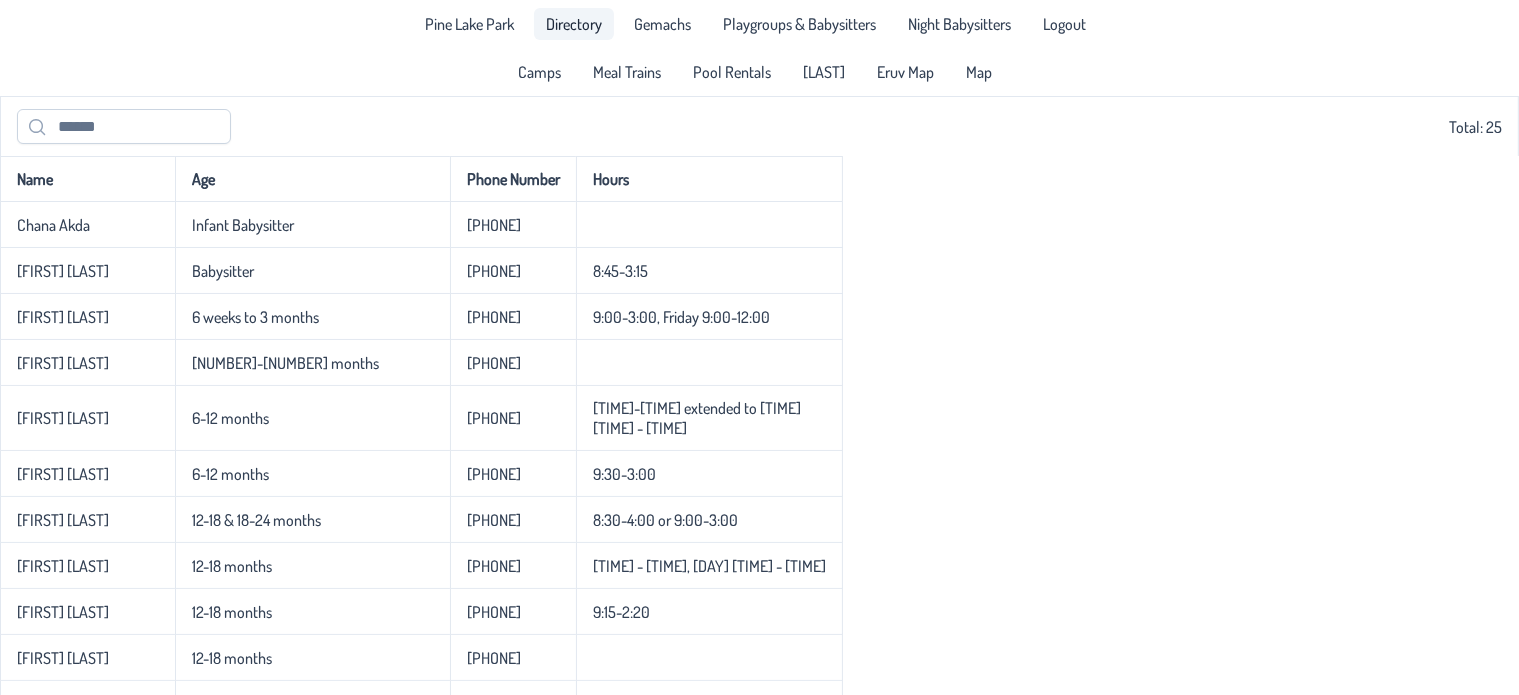 click on "Directory" at bounding box center (574, 24) 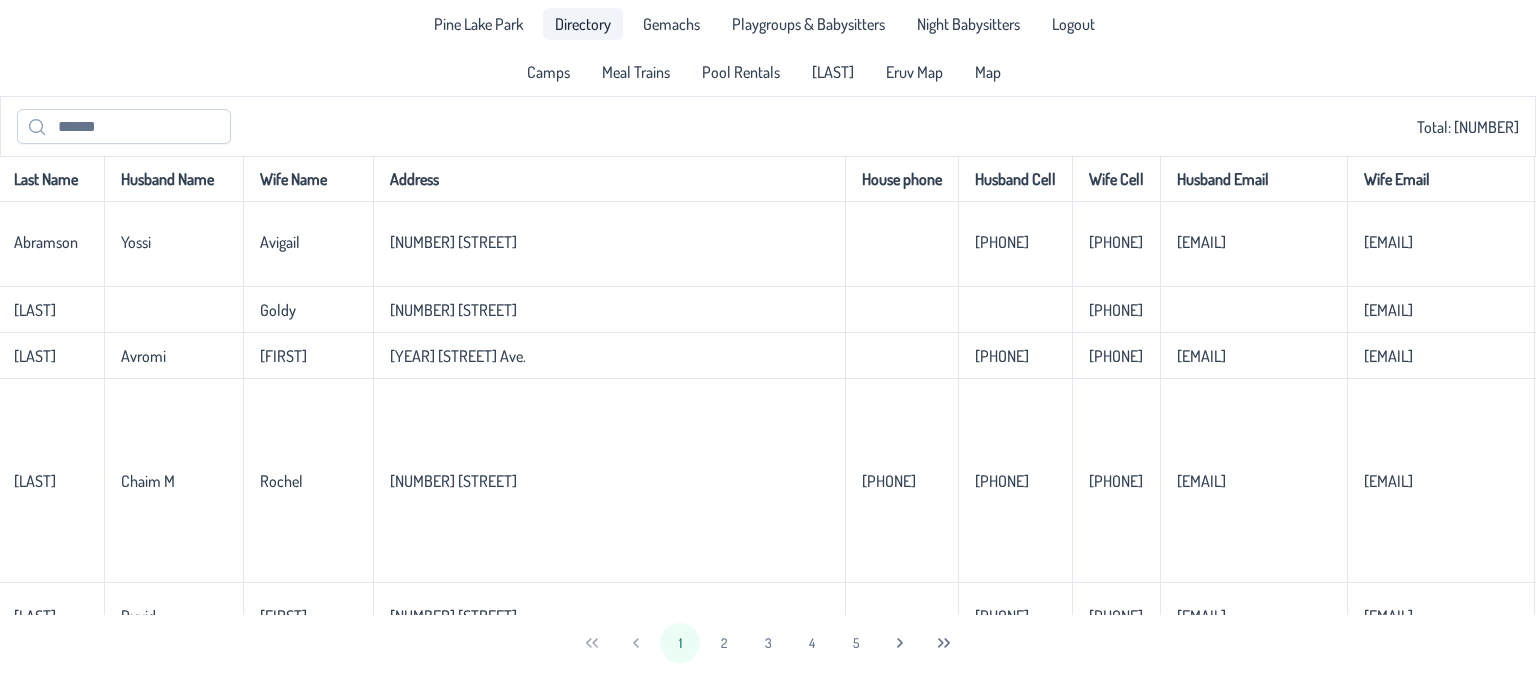 scroll, scrollTop: 4, scrollLeft: 3, axis: both 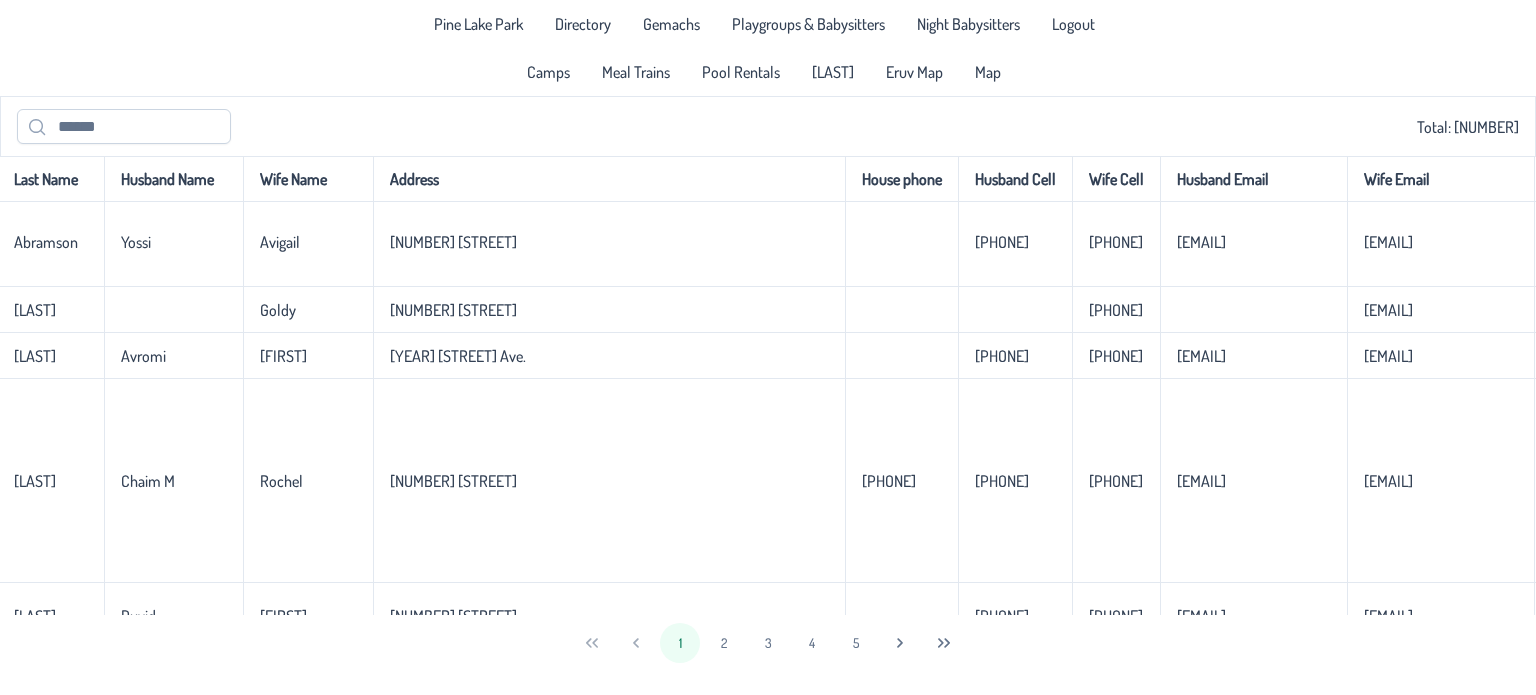 click on "Last Name" at bounding box center (50, 179) 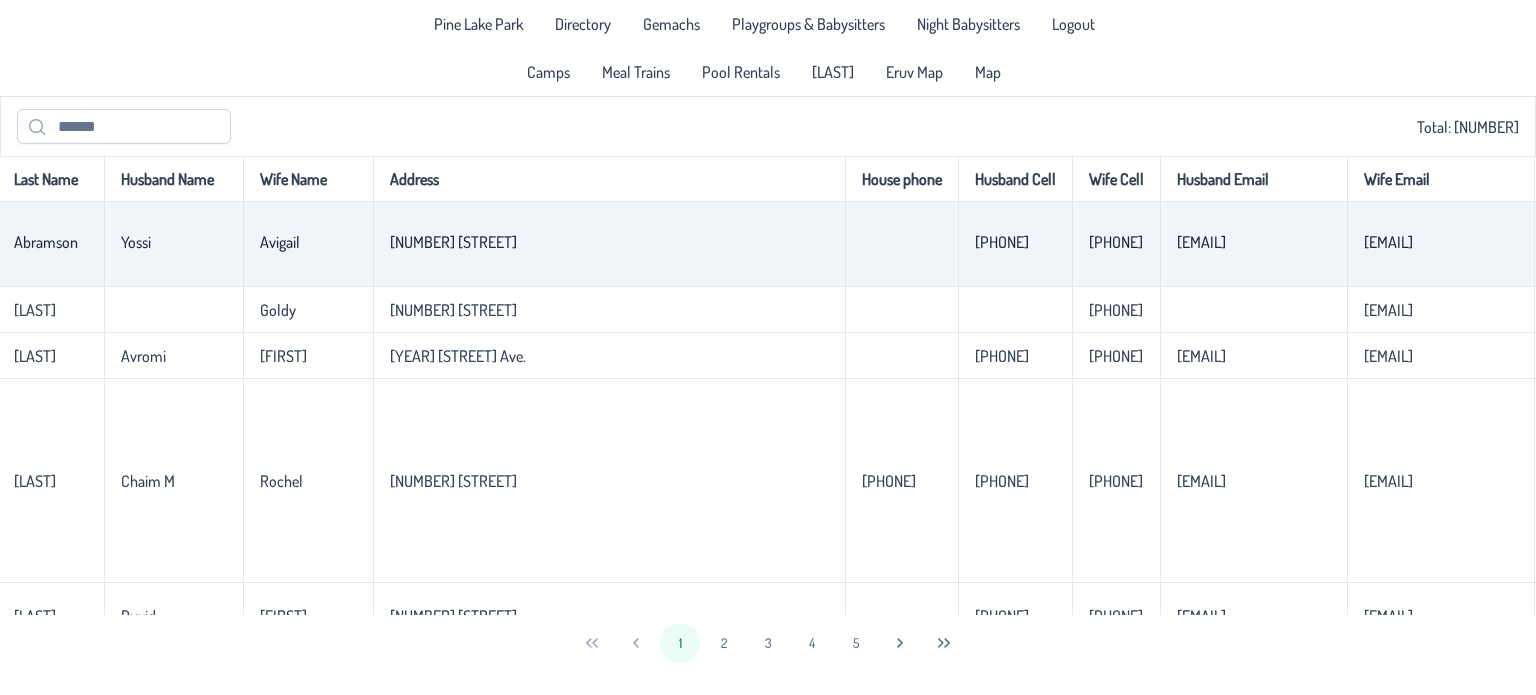 drag, startPoint x: 14, startPoint y: 242, endPoint x: 396, endPoint y: 240, distance: 382.00525 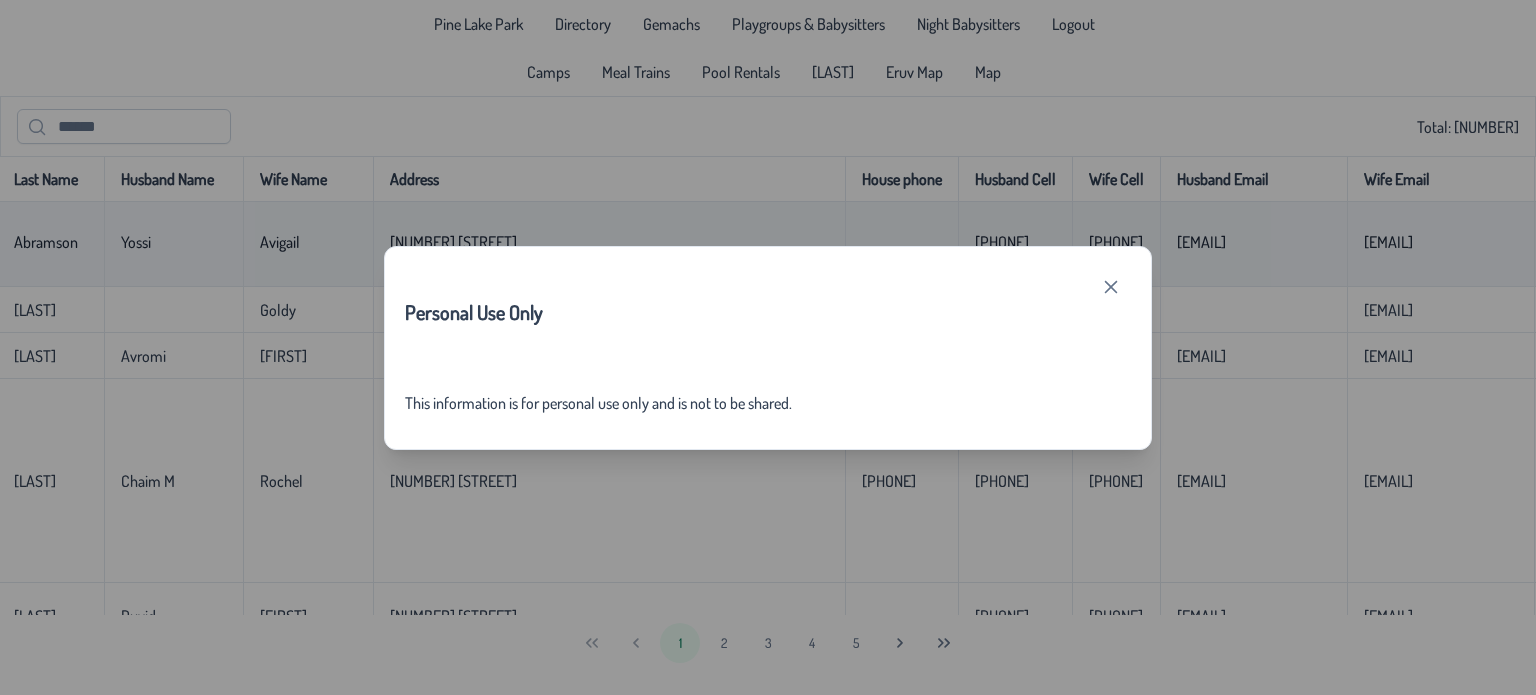 click on "Personal Use Only This information is for personal use only and is not to be shared." 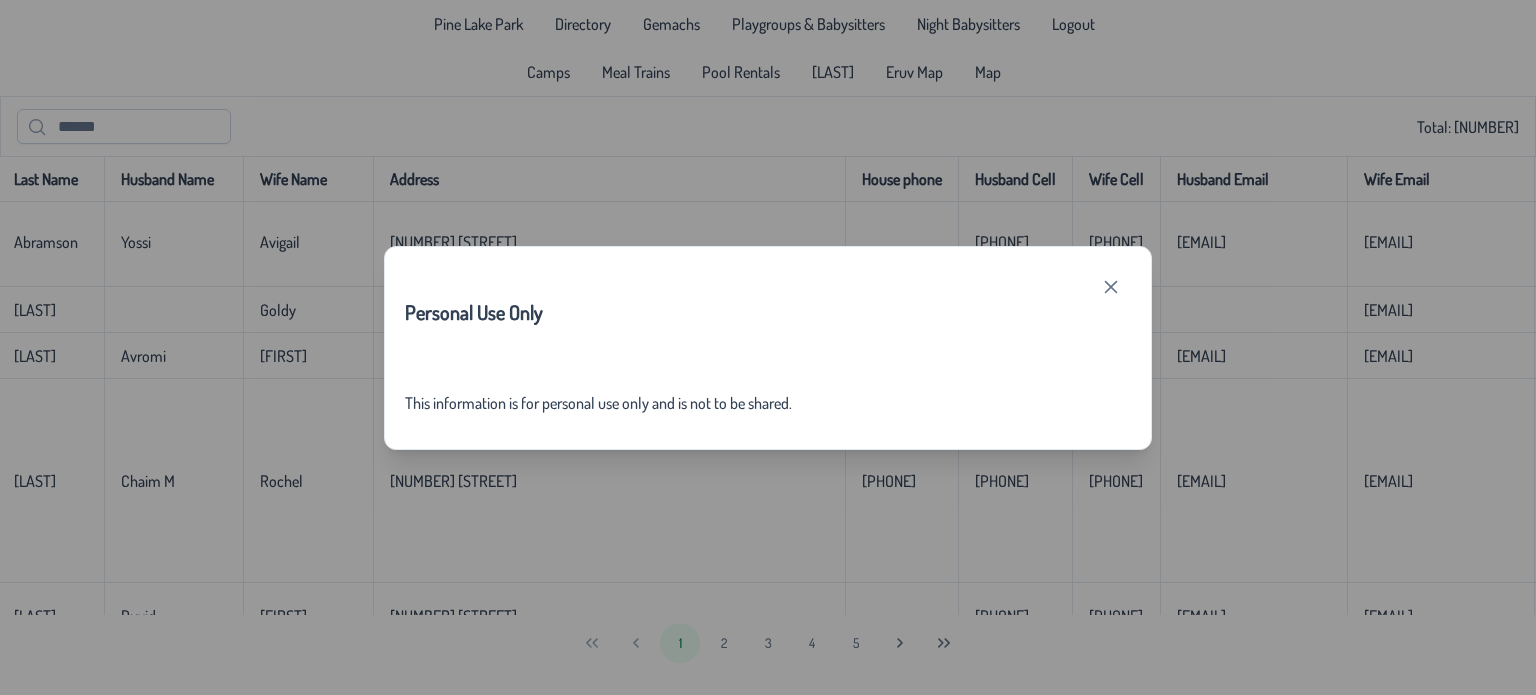 click on "Personal Use Only This information is for personal use only and is not to be shared." 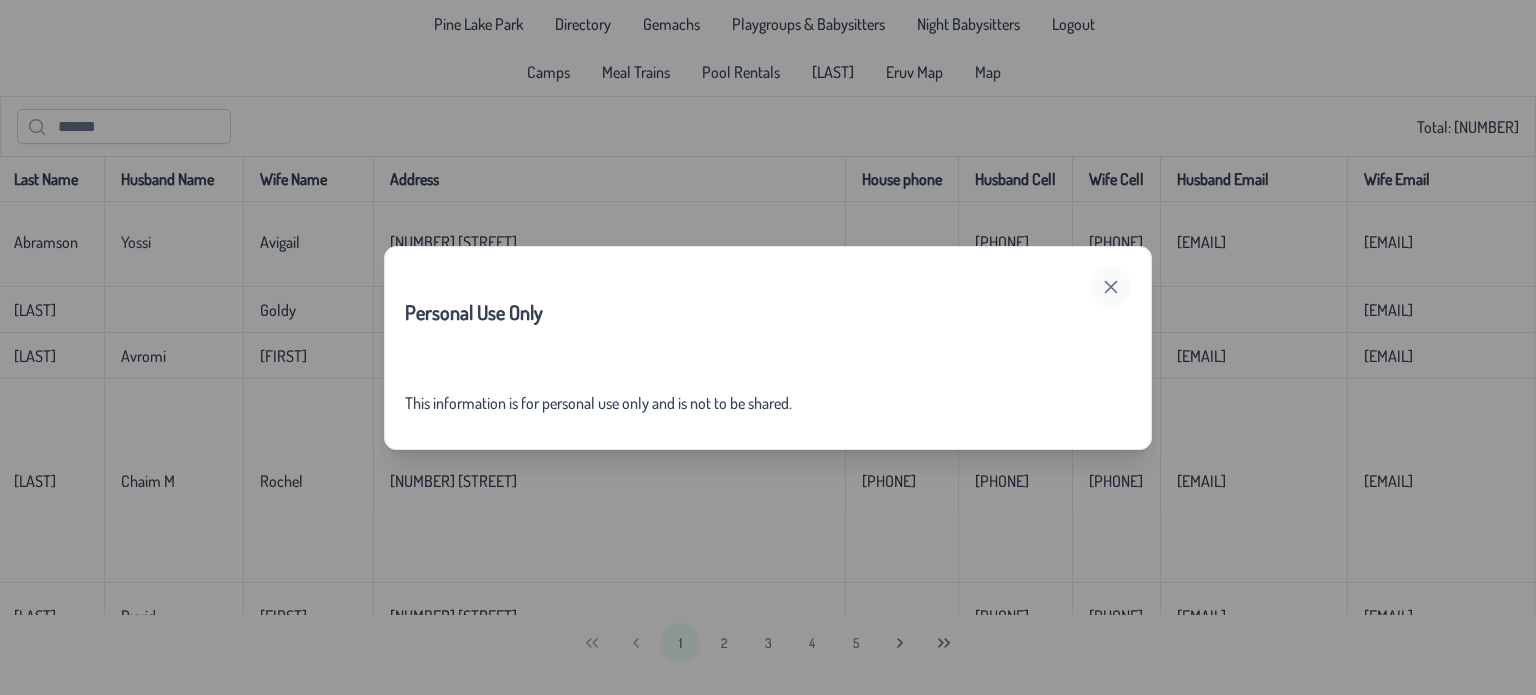 click 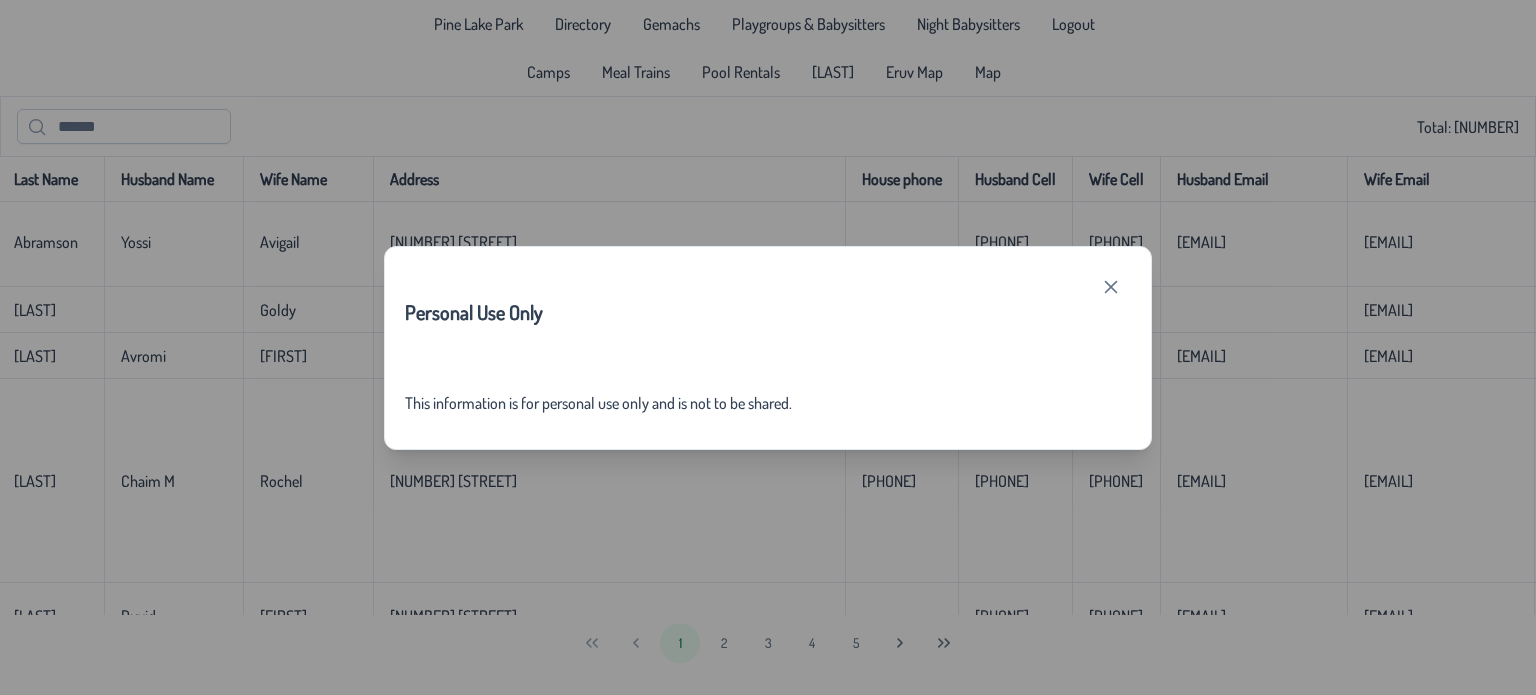 drag, startPoint x: 630, startPoint y: 258, endPoint x: 701, endPoint y: 261, distance: 71.063354 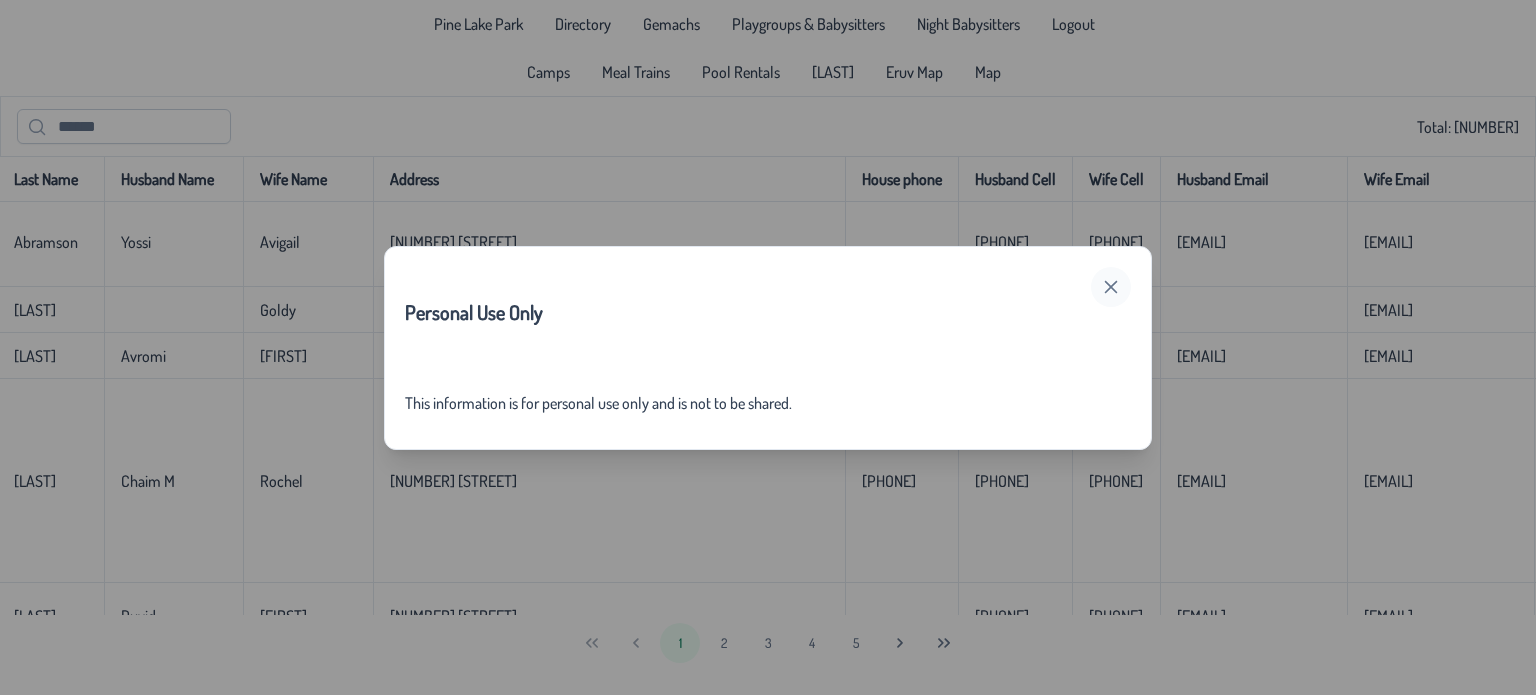 click 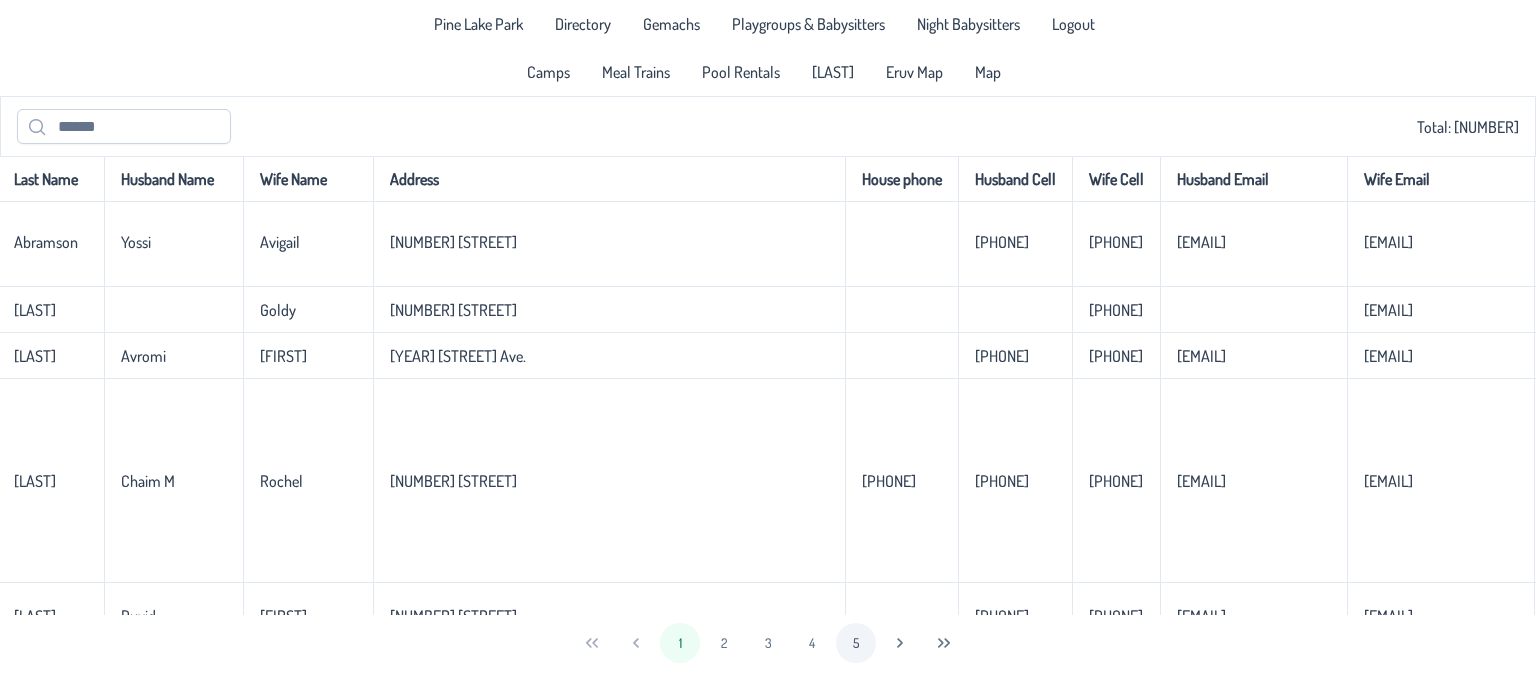 click on "5" at bounding box center [856, 643] 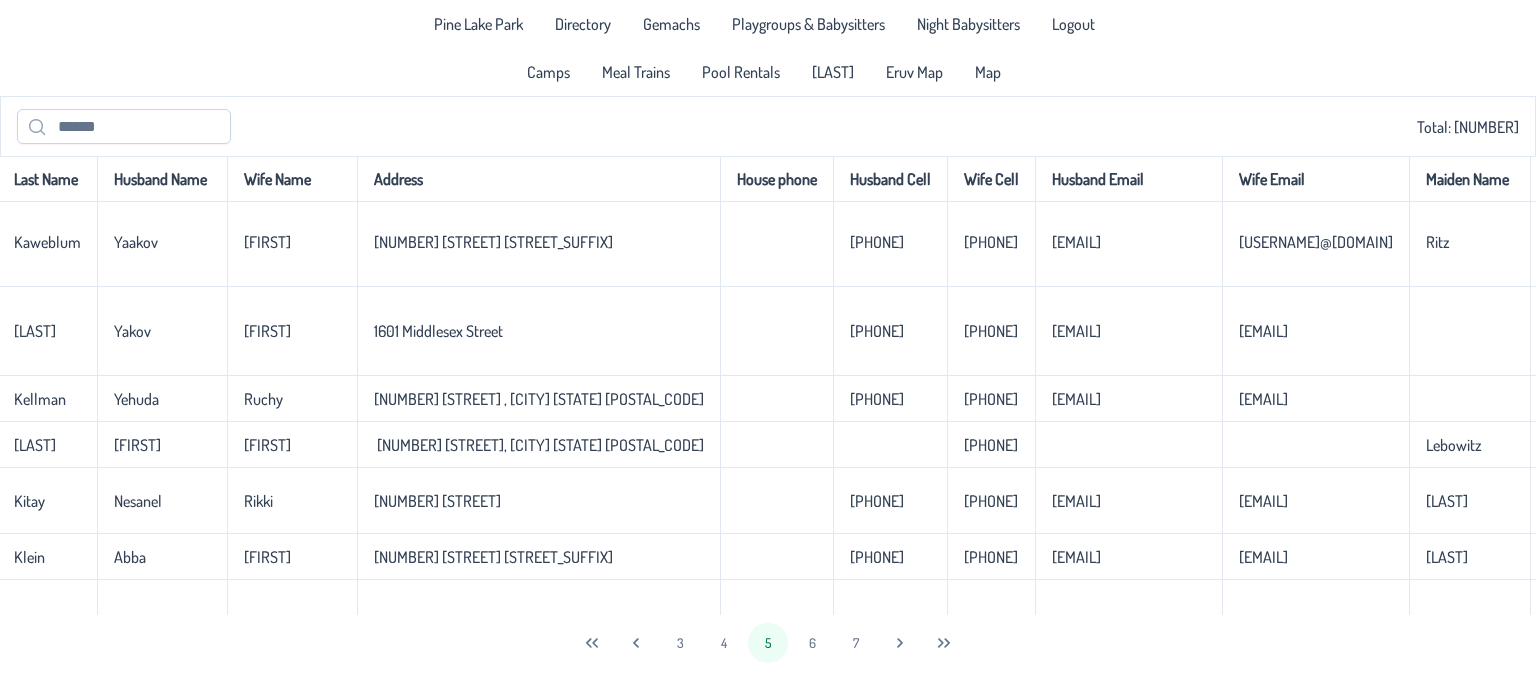scroll, scrollTop: 0, scrollLeft: 3, axis: horizontal 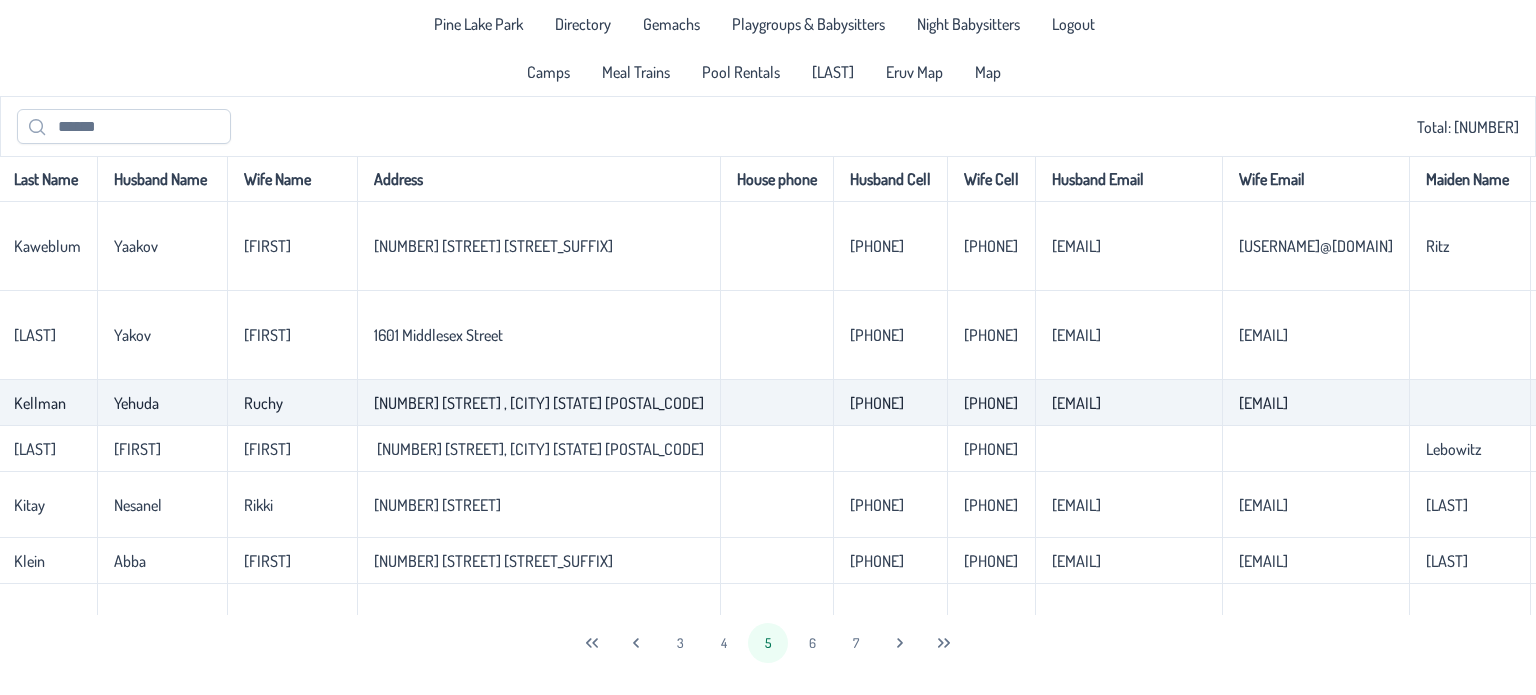 click on "[NUMBER] [STREET] , [CITY] [STATE] [POSTAL_CODE]" at bounding box center [539, 403] 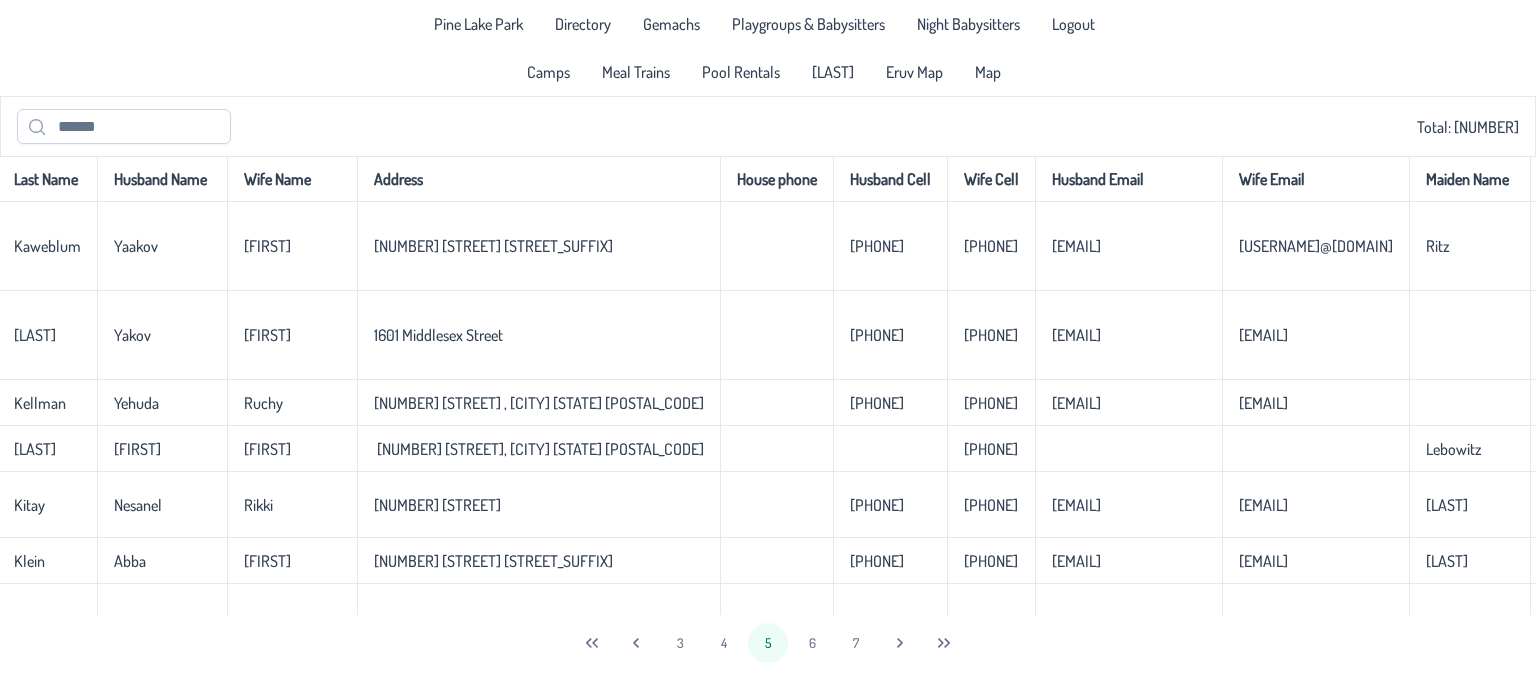 scroll, scrollTop: 0, scrollLeft: 435, axis: horizontal 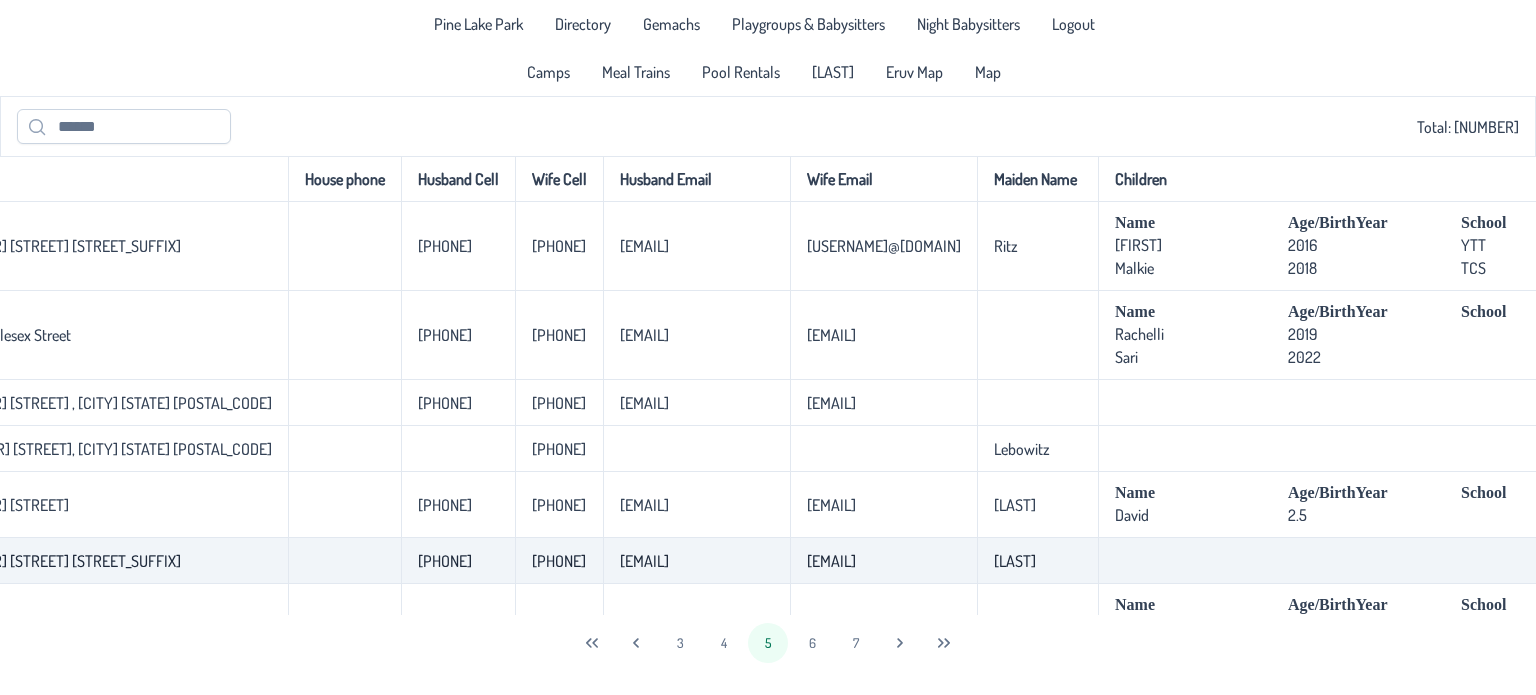 click on "[EMAIL]" at bounding box center [883, 561] 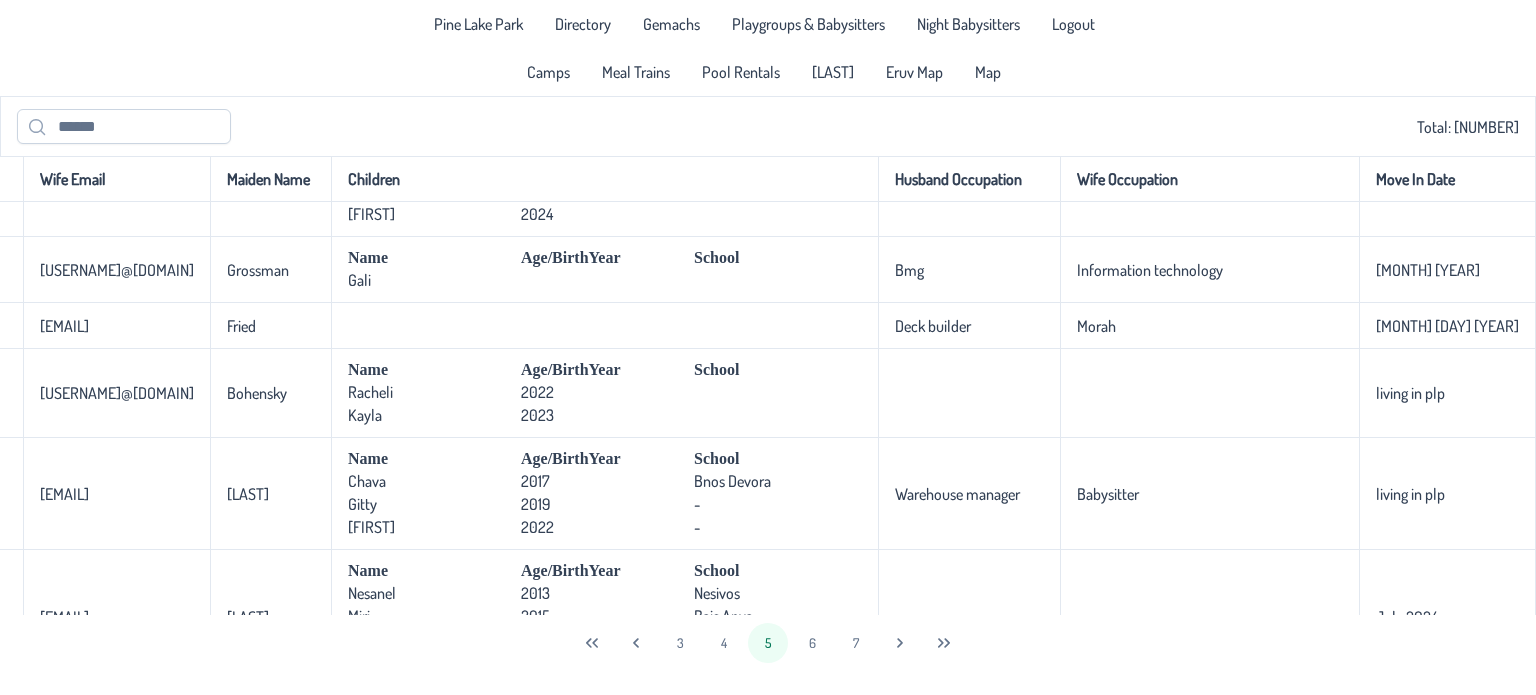 scroll, scrollTop: 3384, scrollLeft: 1356, axis: both 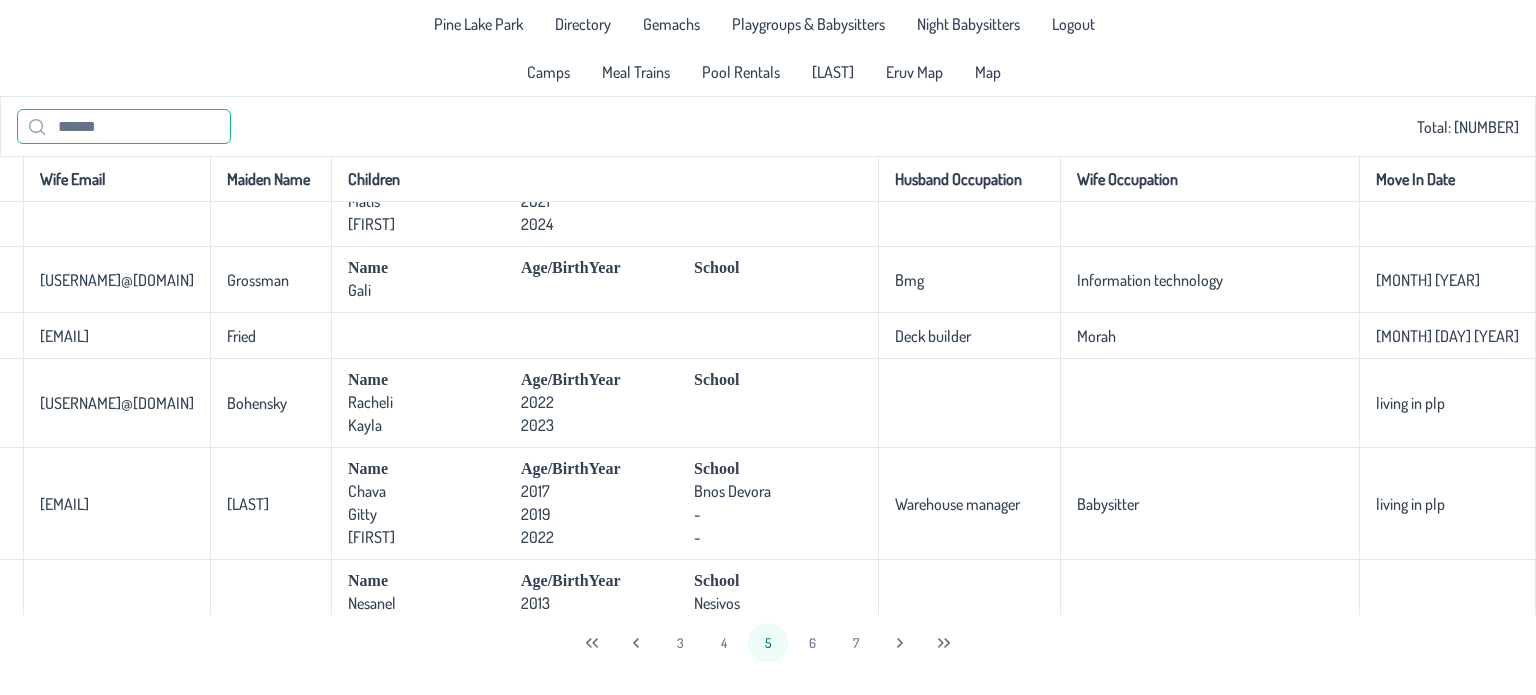 click at bounding box center (124, 126) 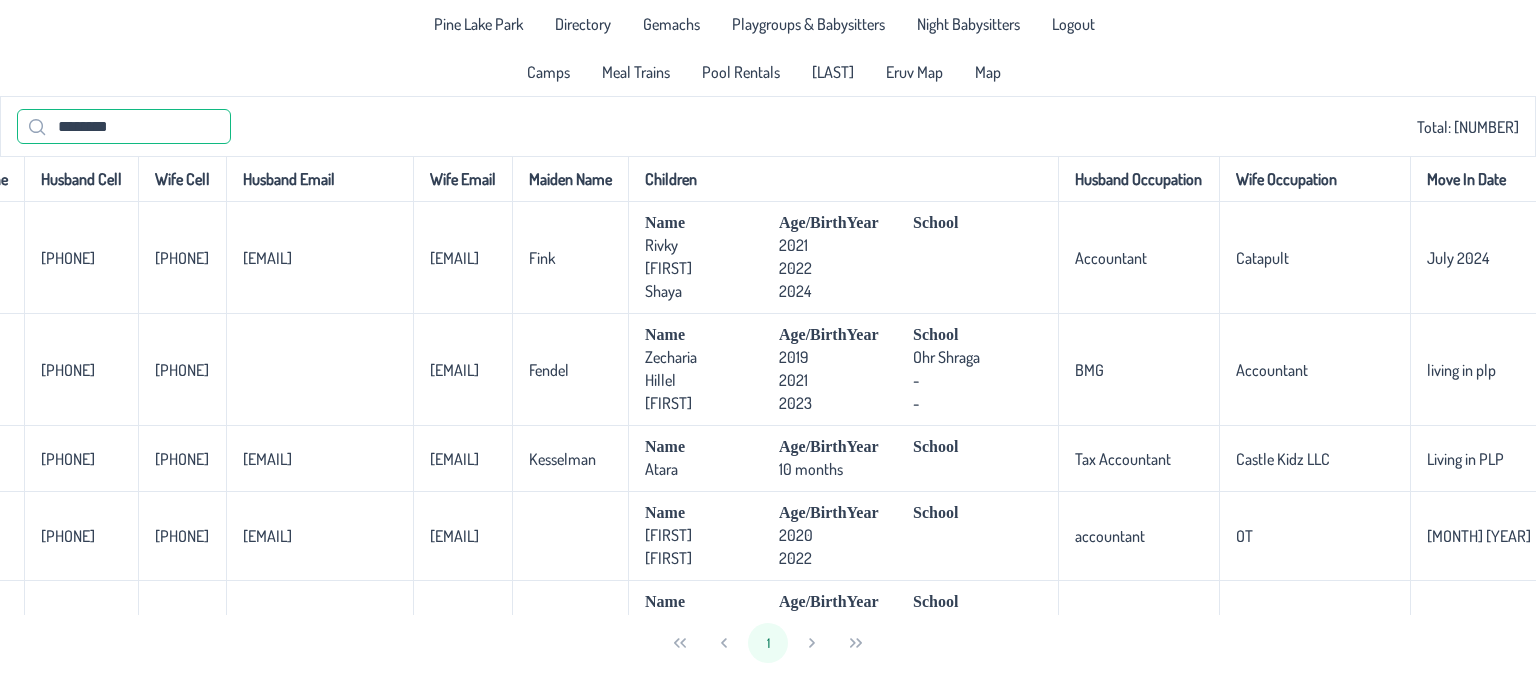 scroll, scrollTop: 0, scrollLeft: 924, axis: horizontal 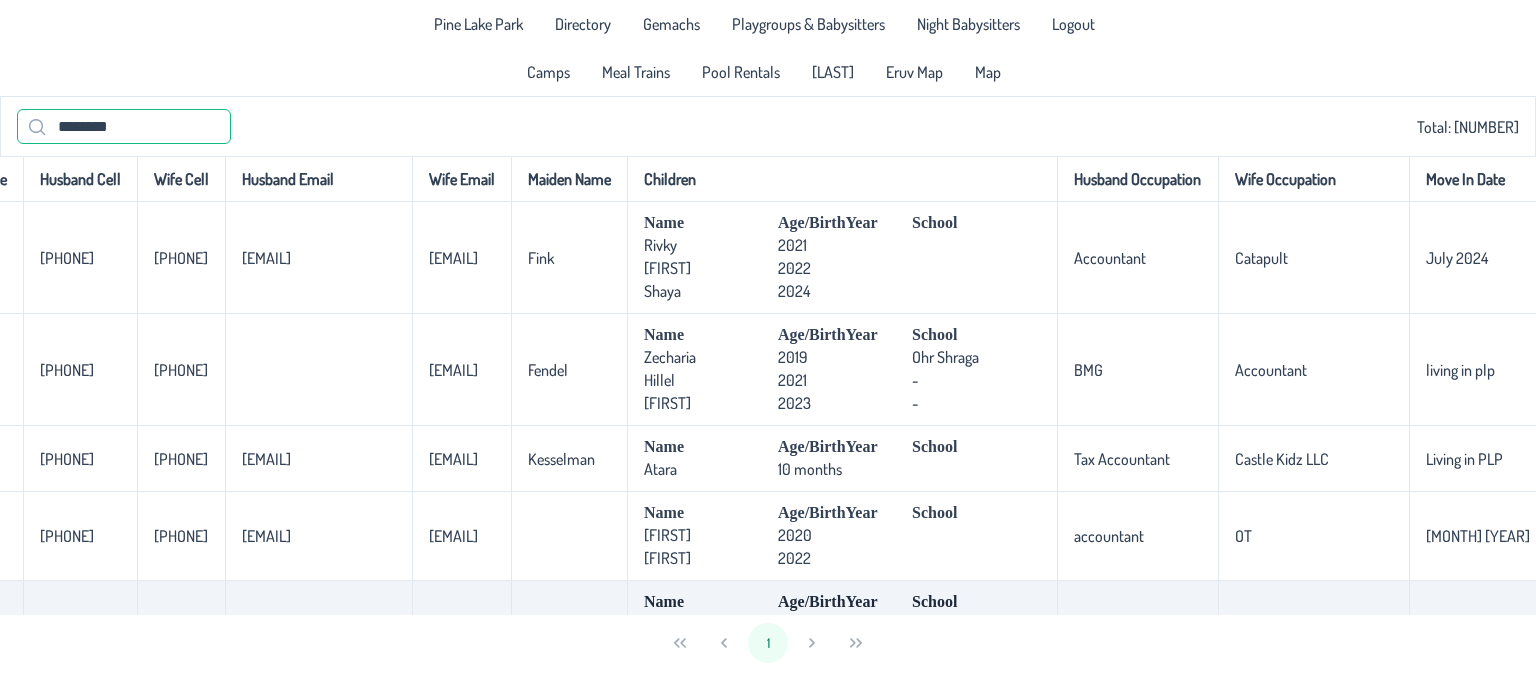 type on "********" 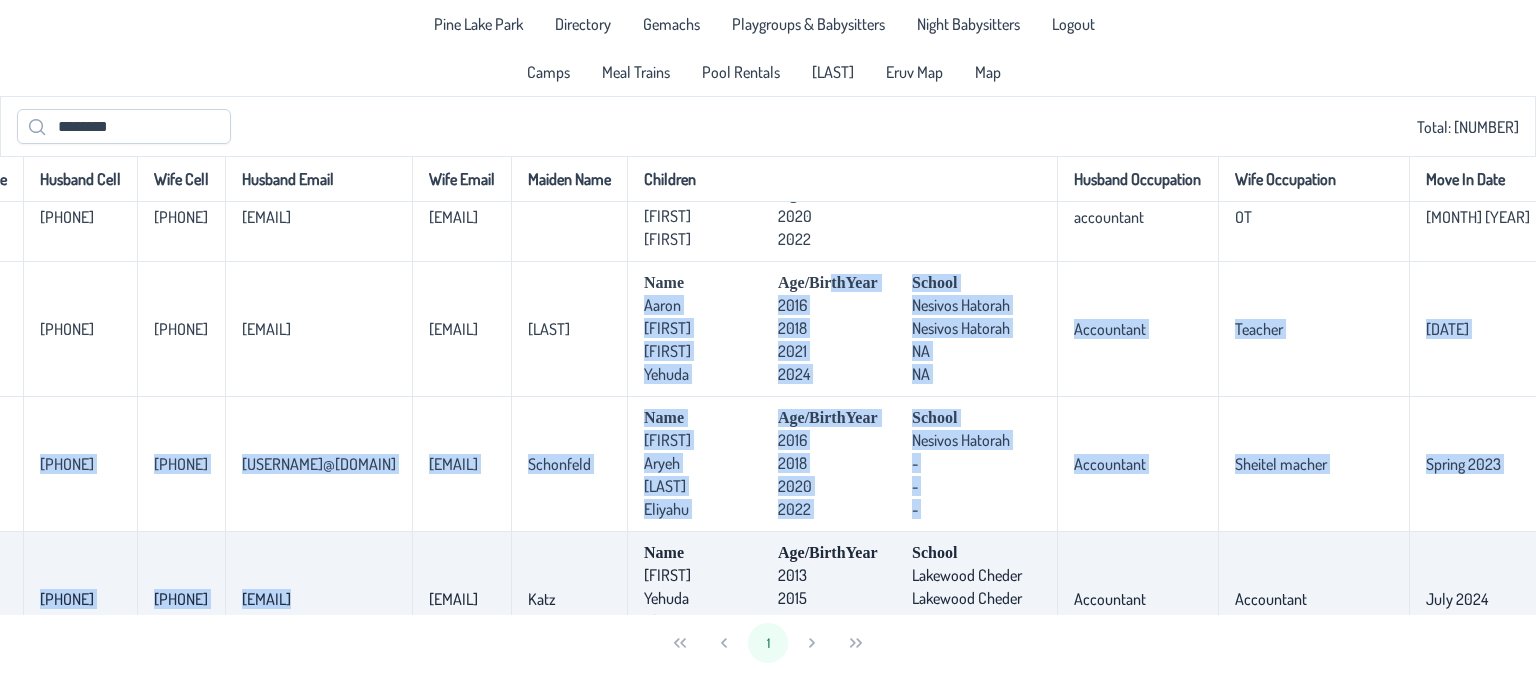 scroll, scrollTop: 380, scrollLeft: 924, axis: both 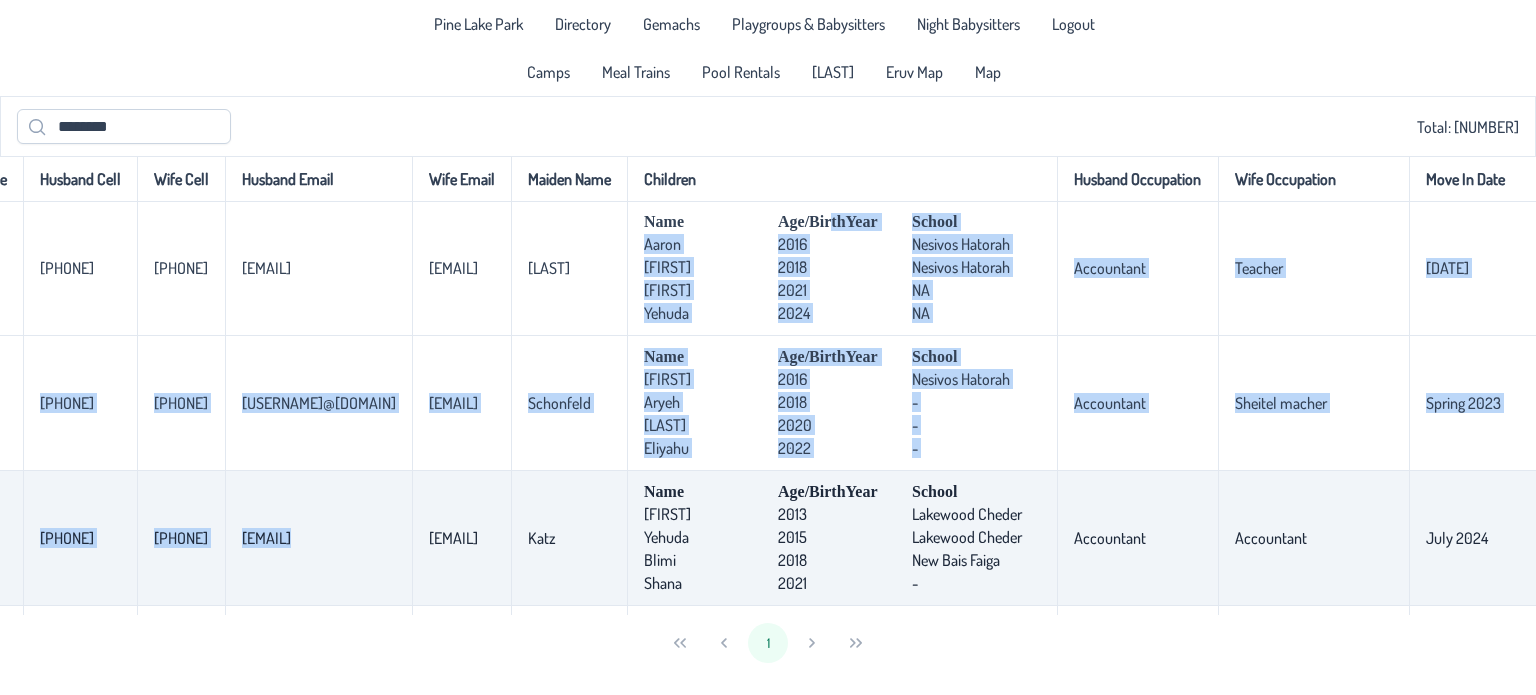 drag, startPoint x: 916, startPoint y: 597, endPoint x: 668, endPoint y: 564, distance: 250.18593 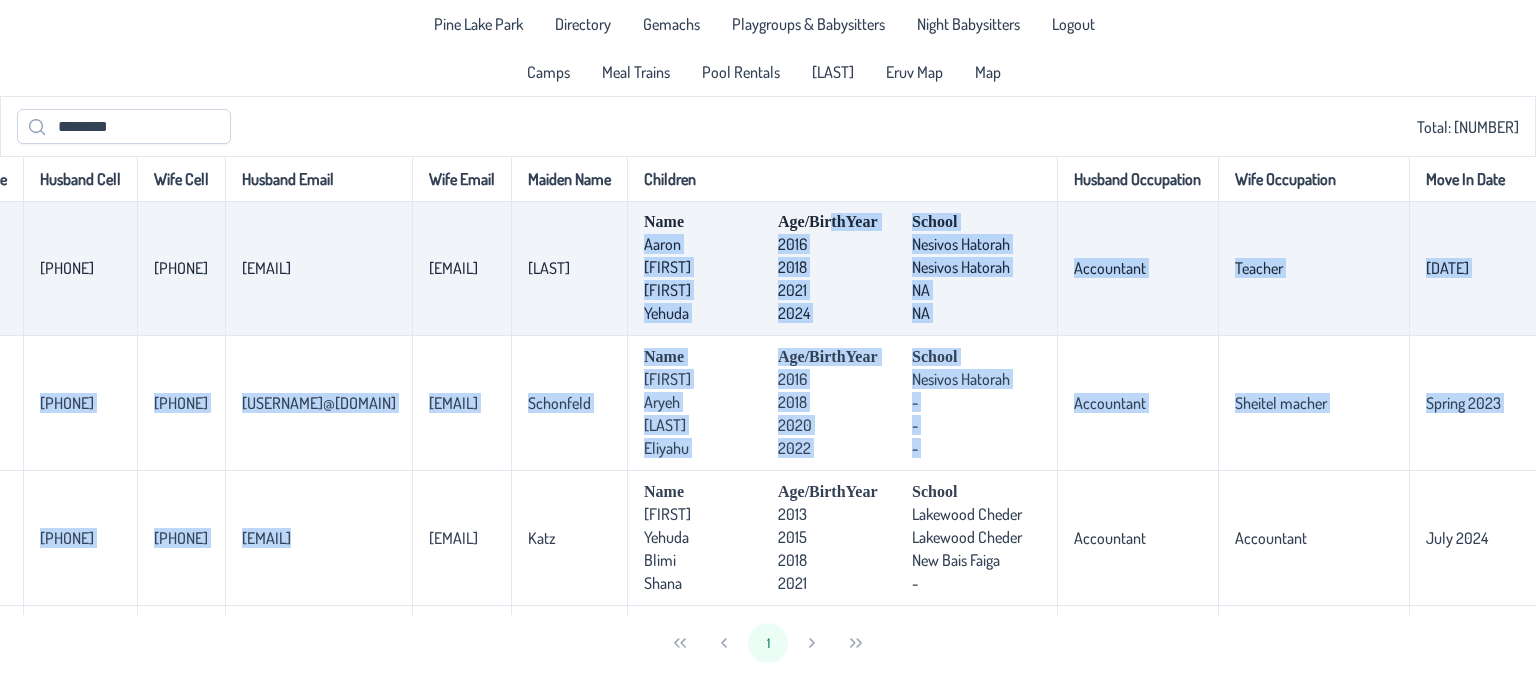 click on "Accountant" at bounding box center (1137, 268) 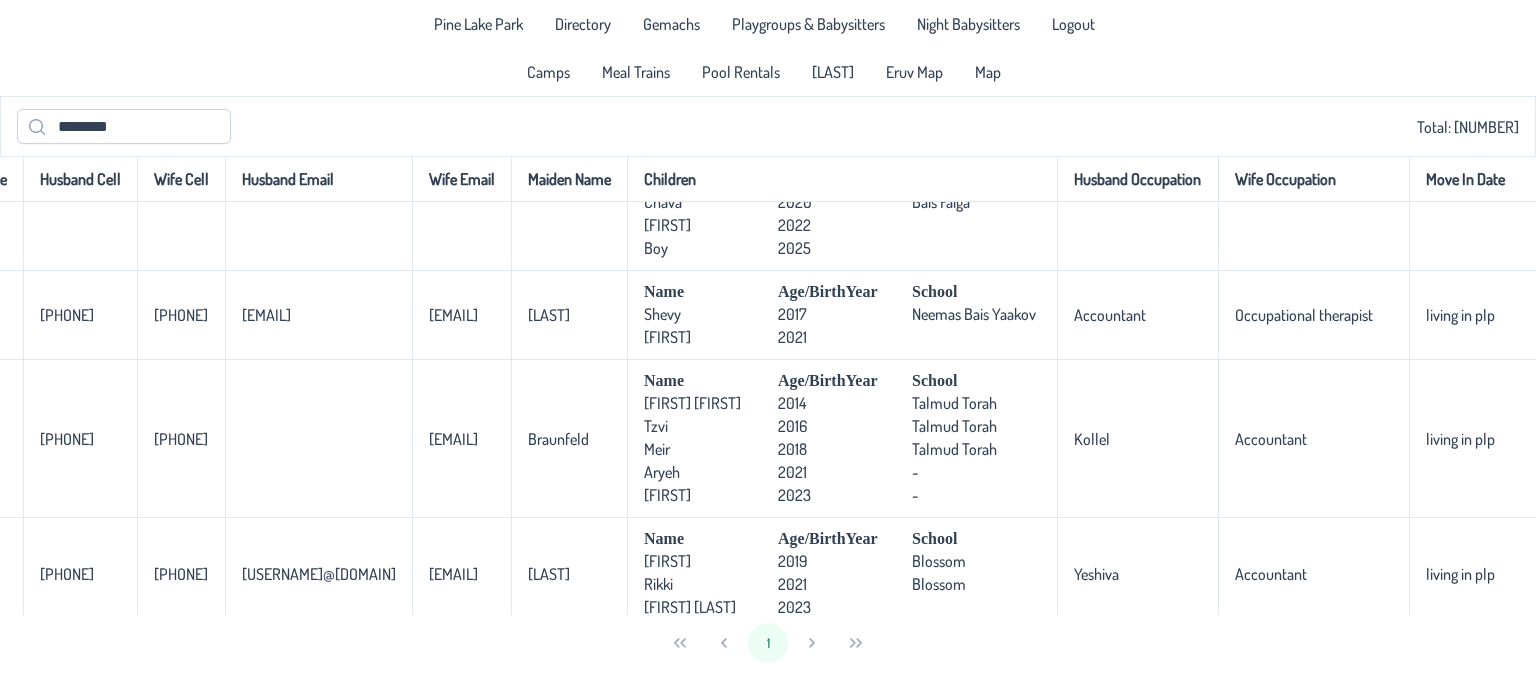 scroll, scrollTop: 1100, scrollLeft: 924, axis: both 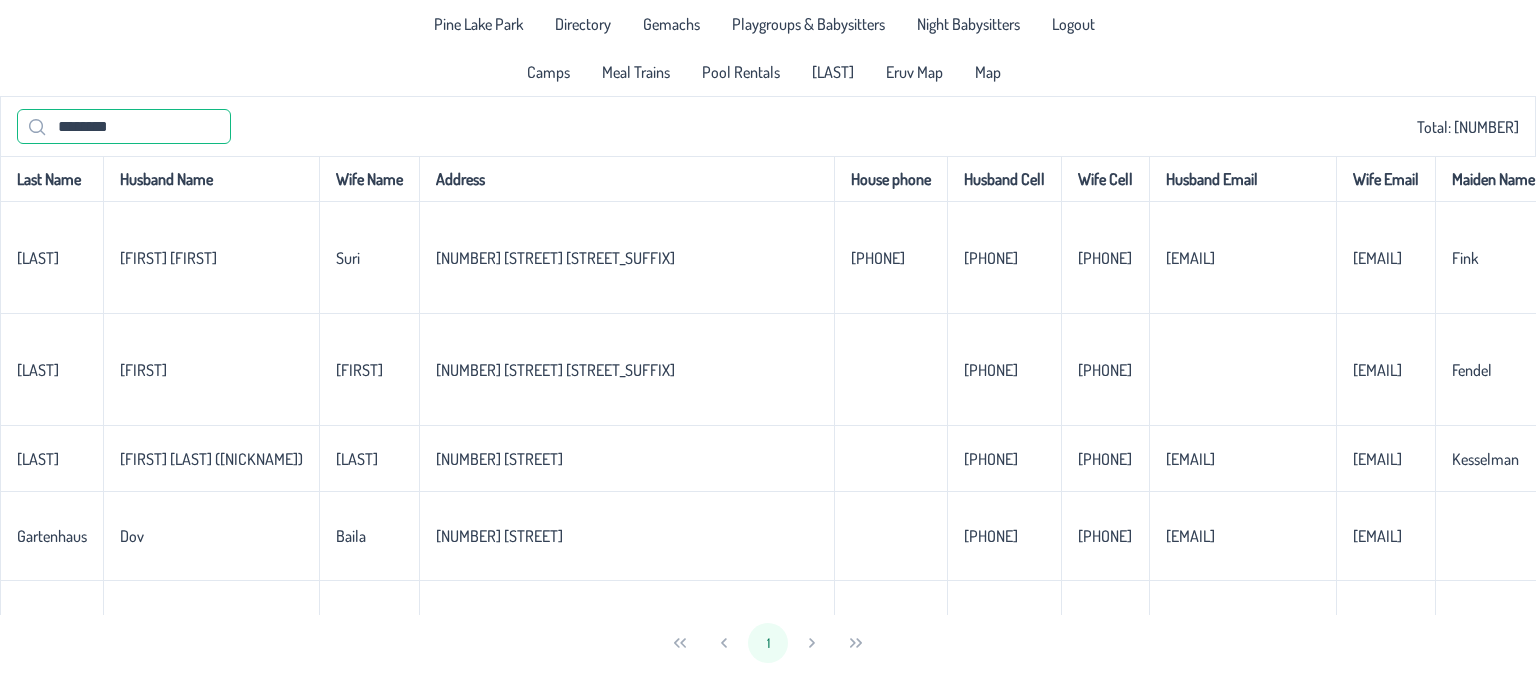 click on "********" at bounding box center [124, 126] 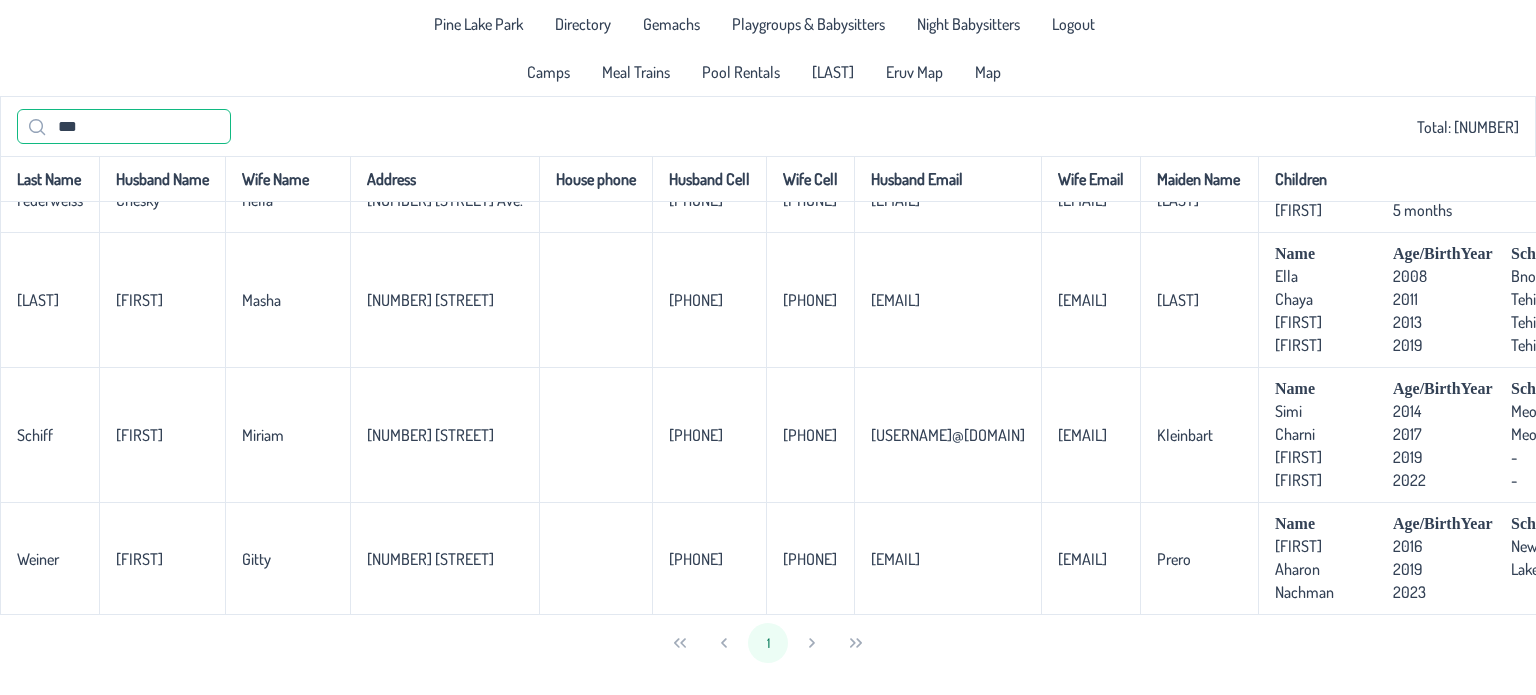 scroll, scrollTop: 204, scrollLeft: 0, axis: vertical 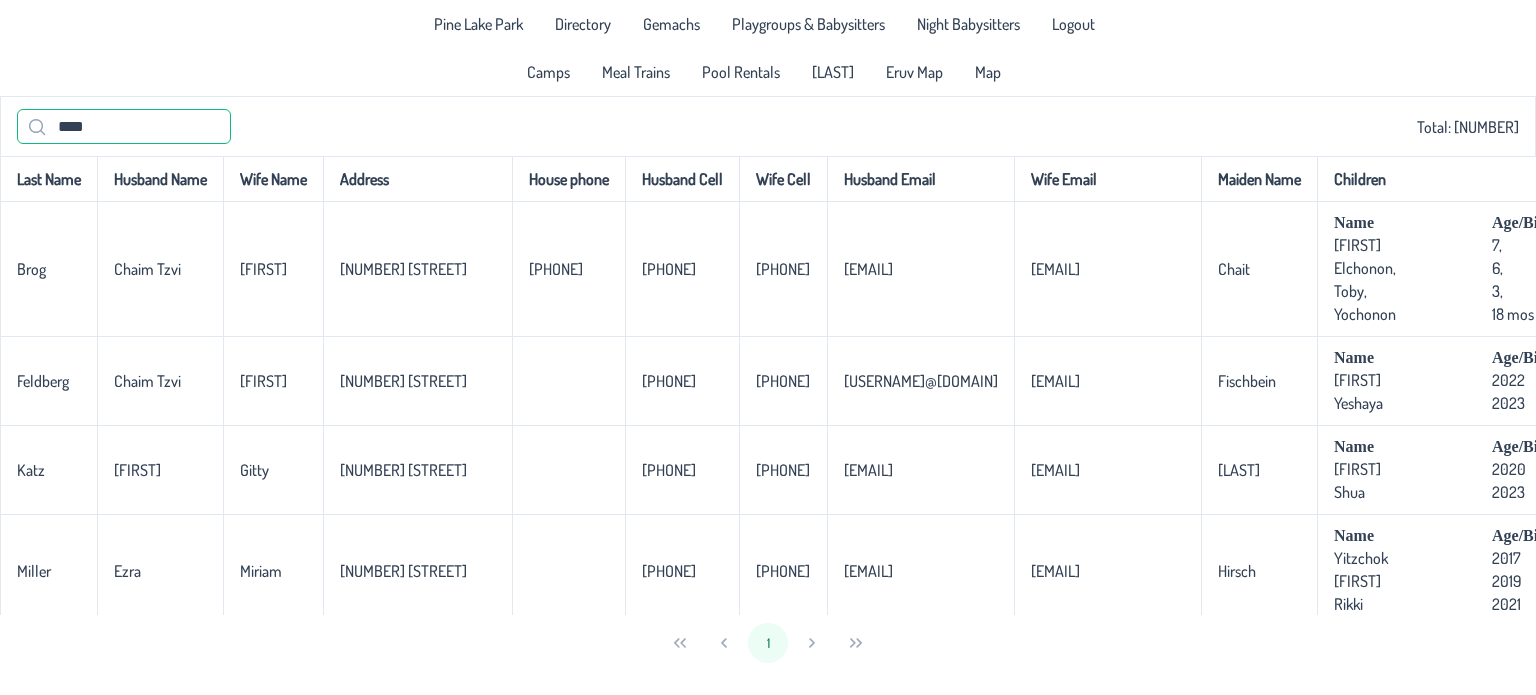 type on "*****" 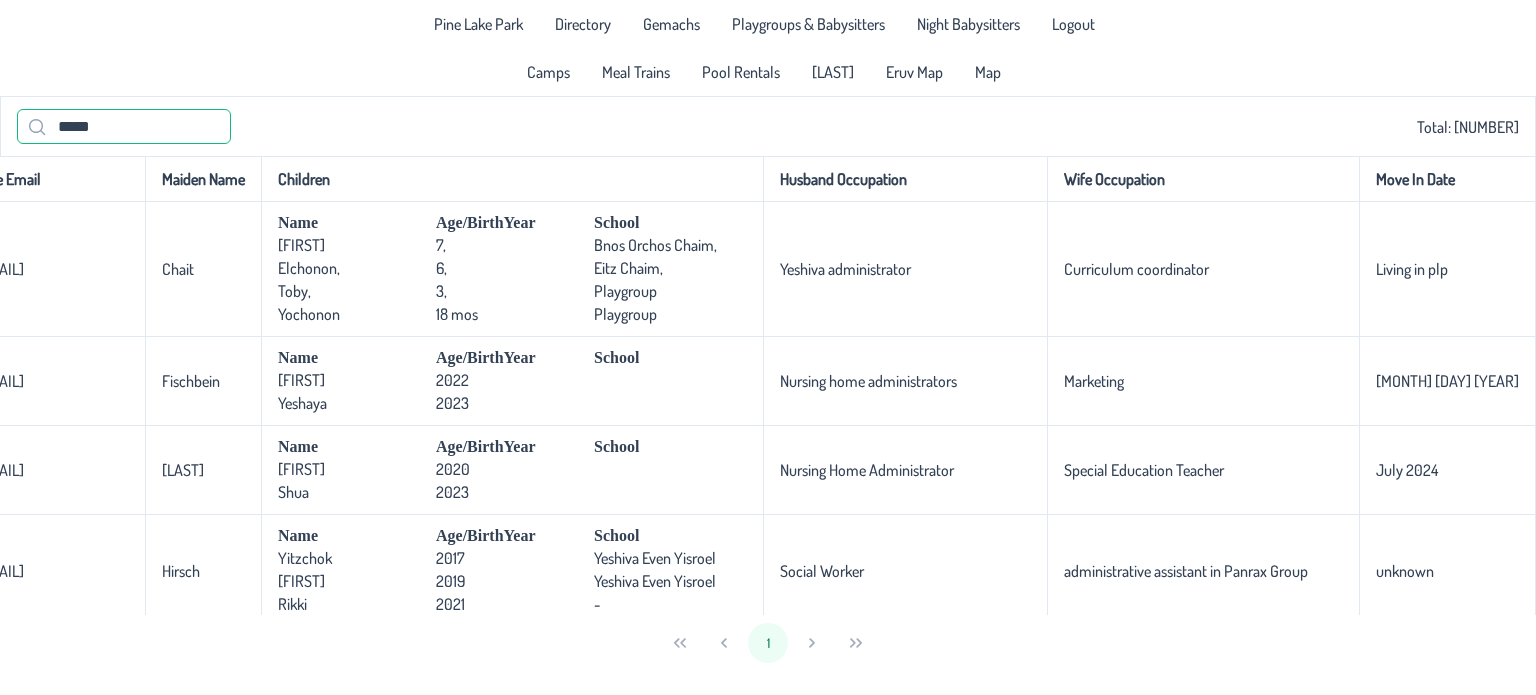 scroll, scrollTop: 0, scrollLeft: 1240, axis: horizontal 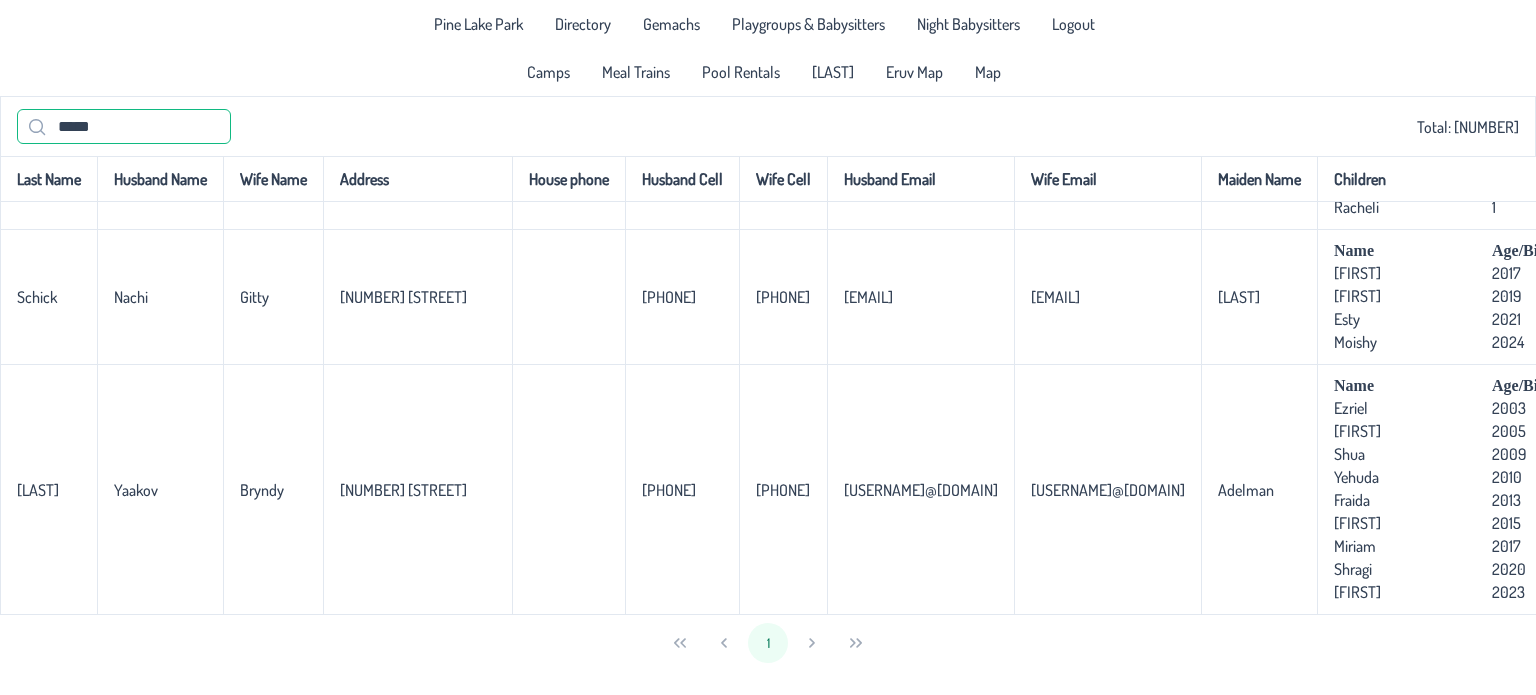 click on "*****" at bounding box center [124, 126] 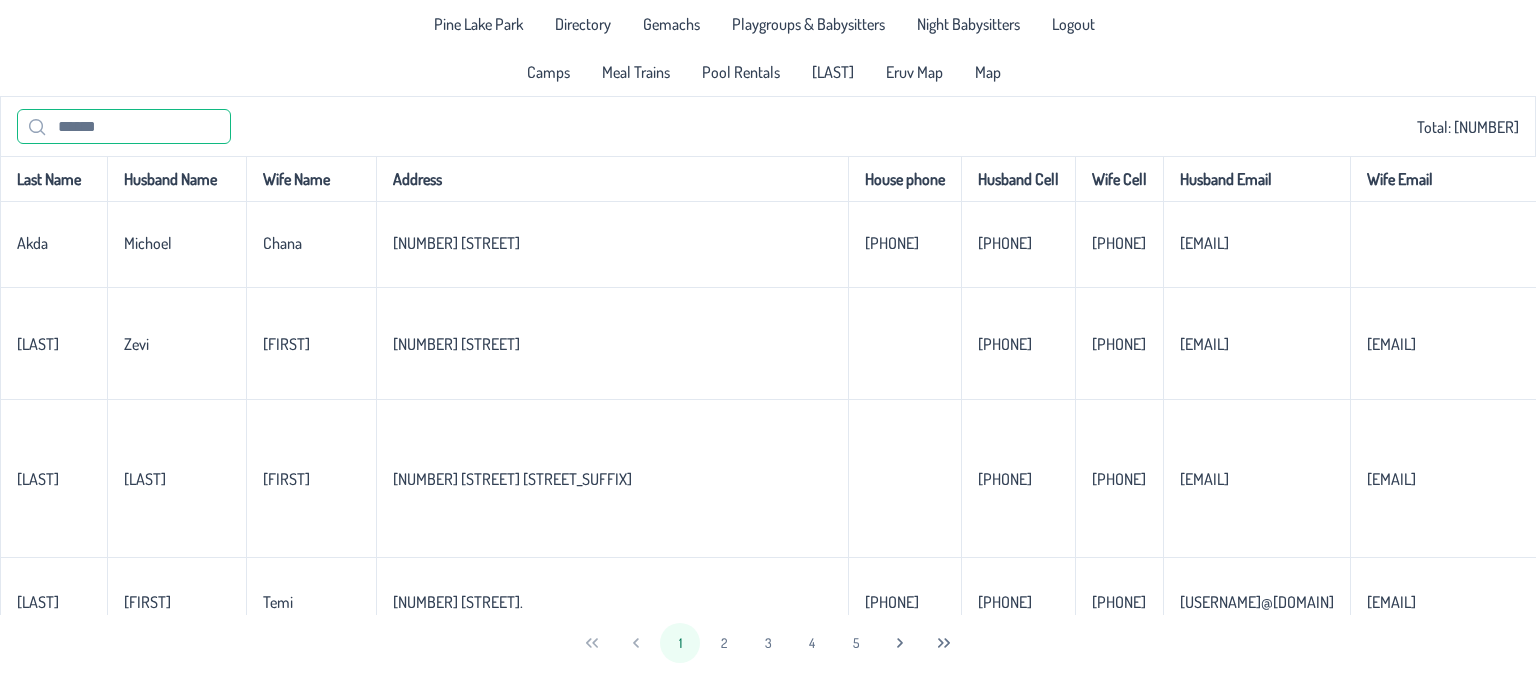 scroll, scrollTop: 0, scrollLeft: 0, axis: both 